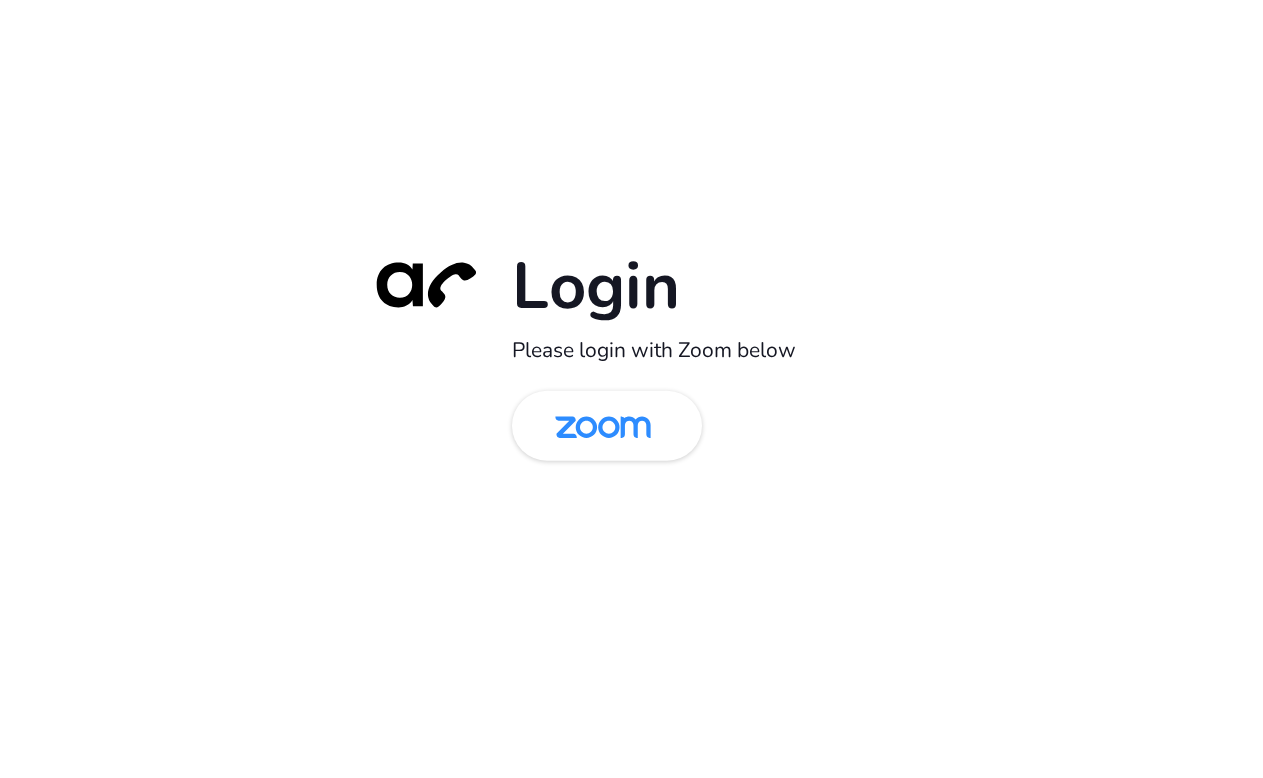 scroll, scrollTop: 0, scrollLeft: 0, axis: both 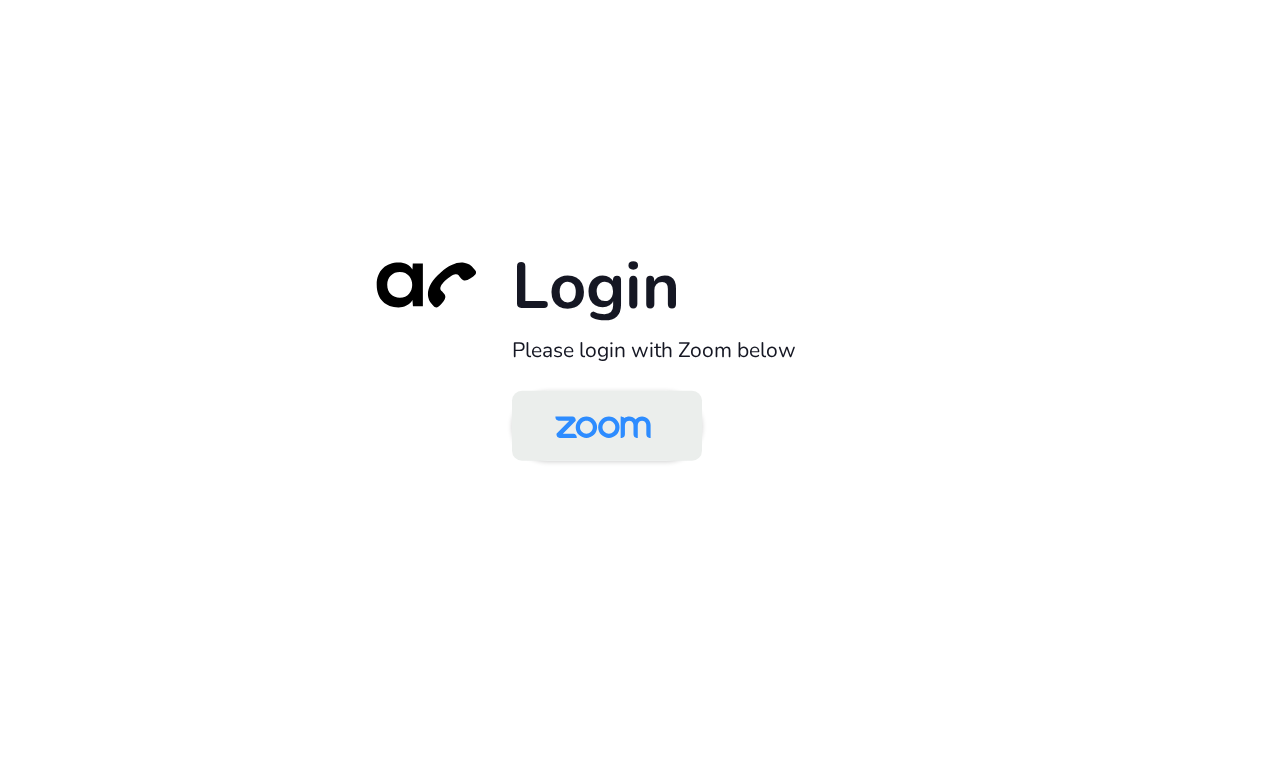 click at bounding box center [603, 427] 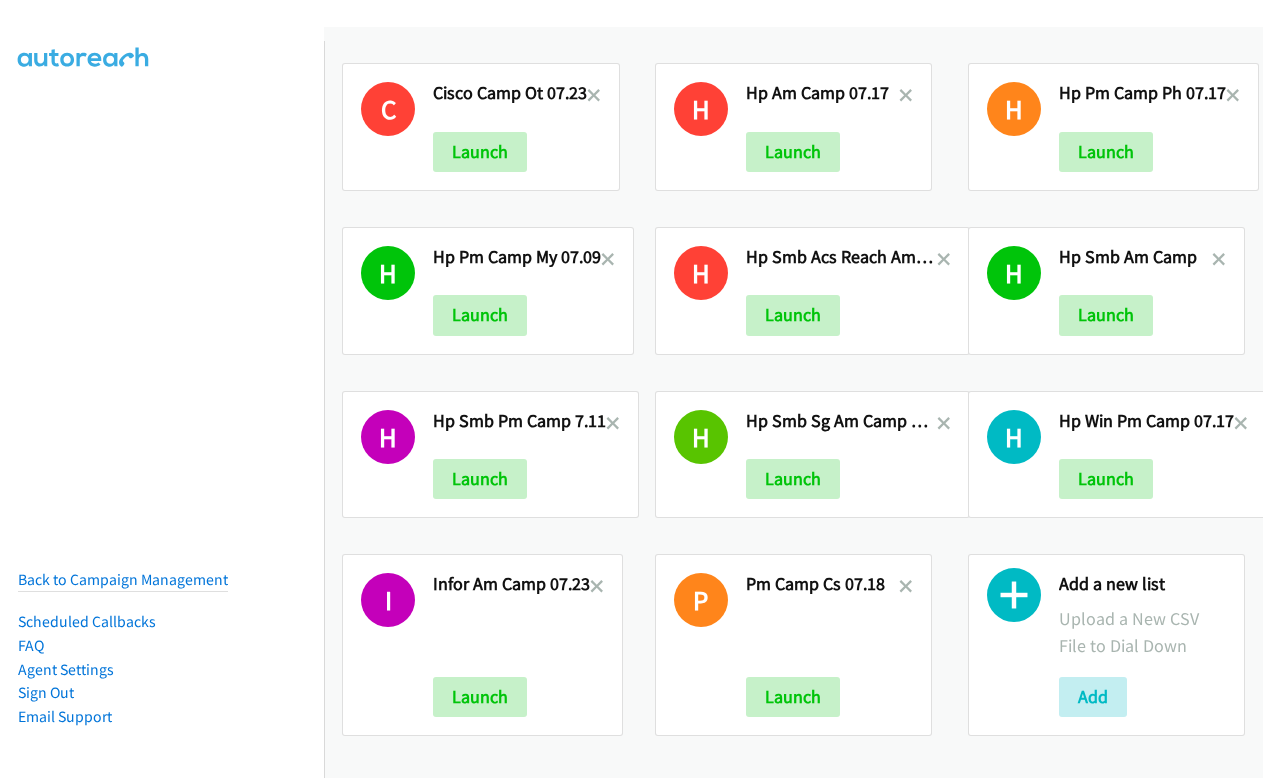 scroll, scrollTop: 0, scrollLeft: 0, axis: both 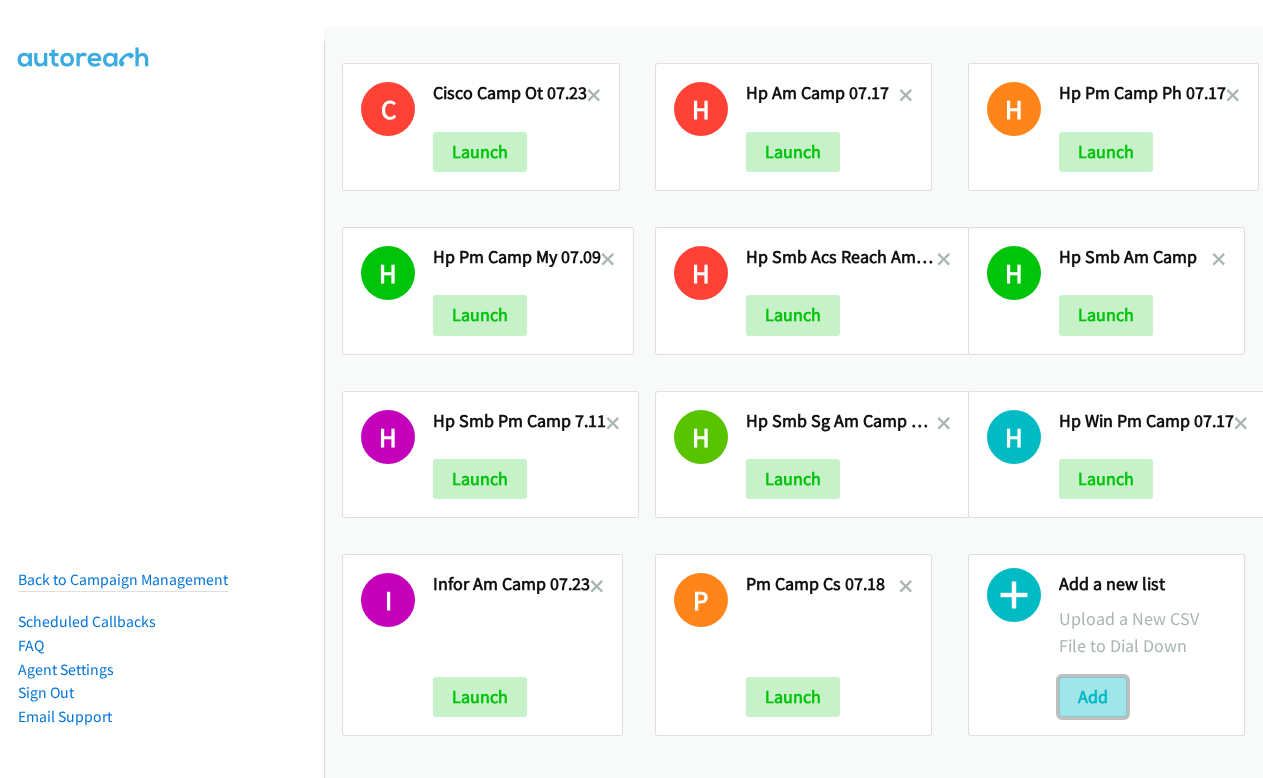 click on "Add" at bounding box center [1093, 697] 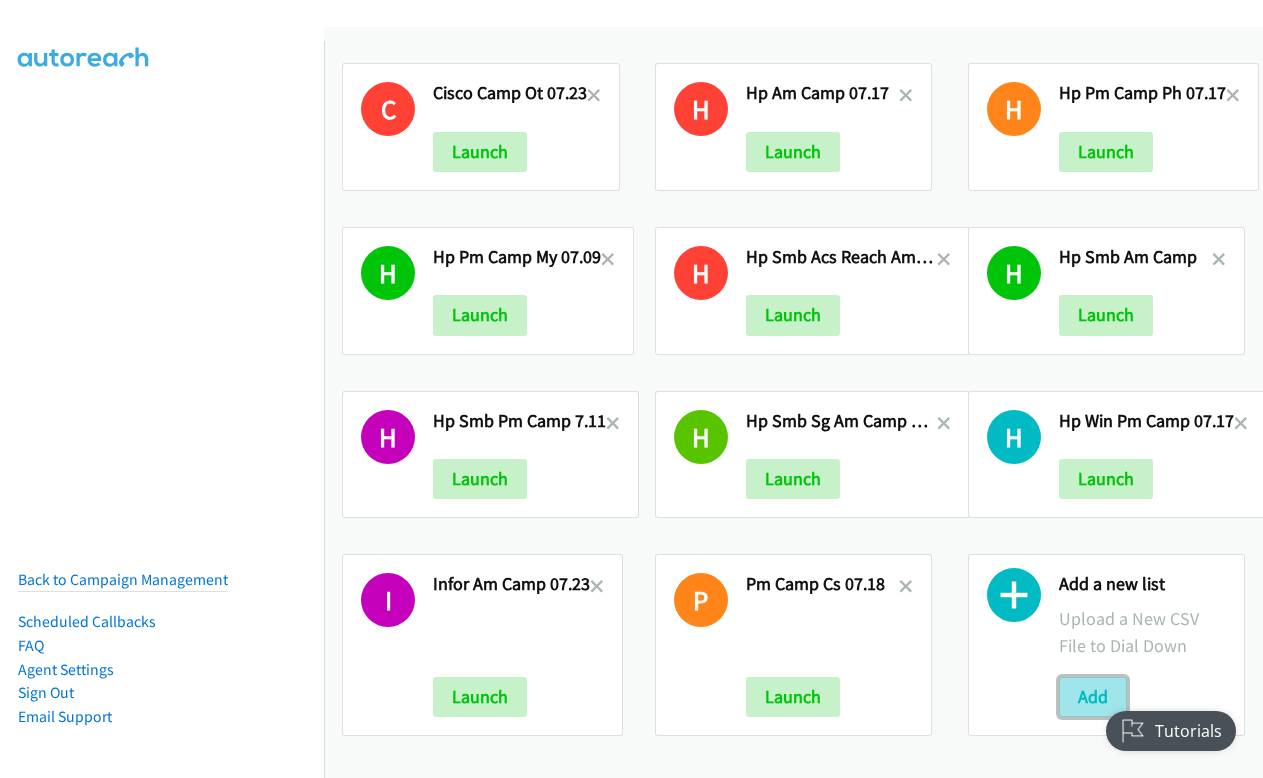 scroll, scrollTop: 0, scrollLeft: 0, axis: both 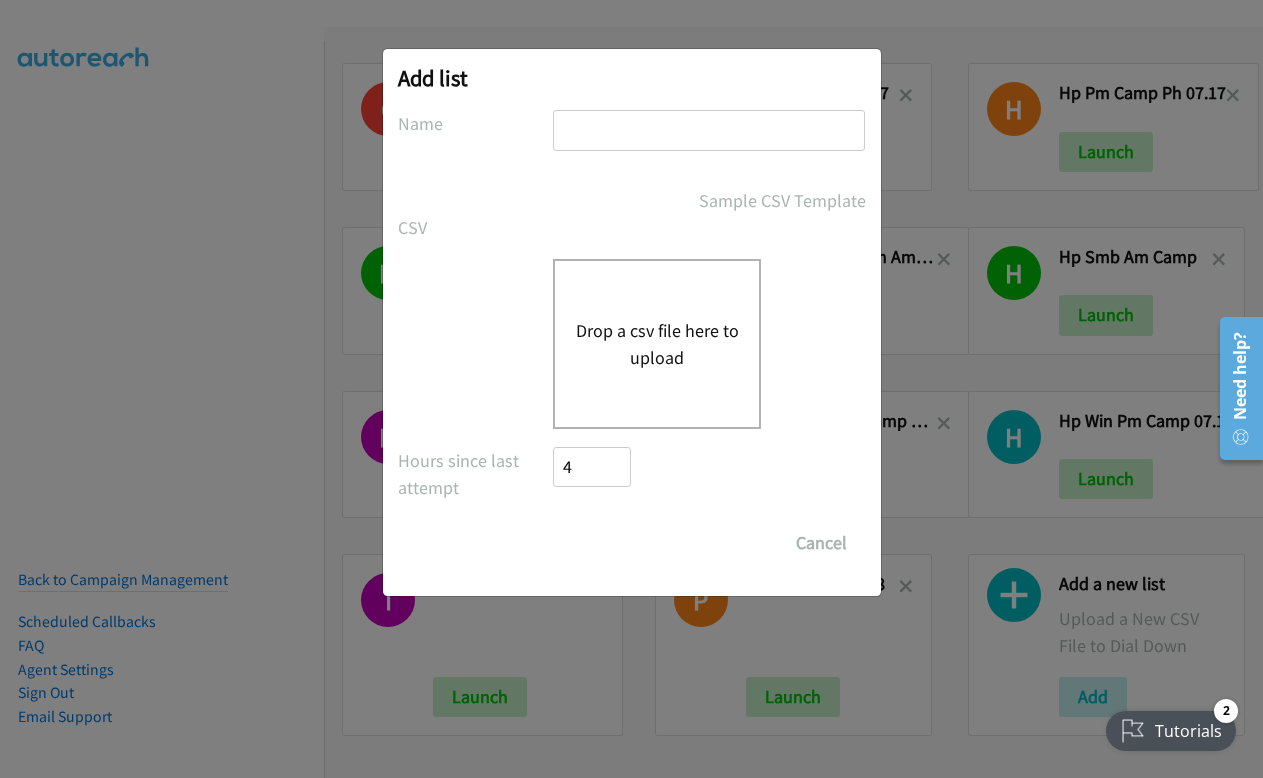 click on "Drop a csv file here to upload" at bounding box center (657, 344) 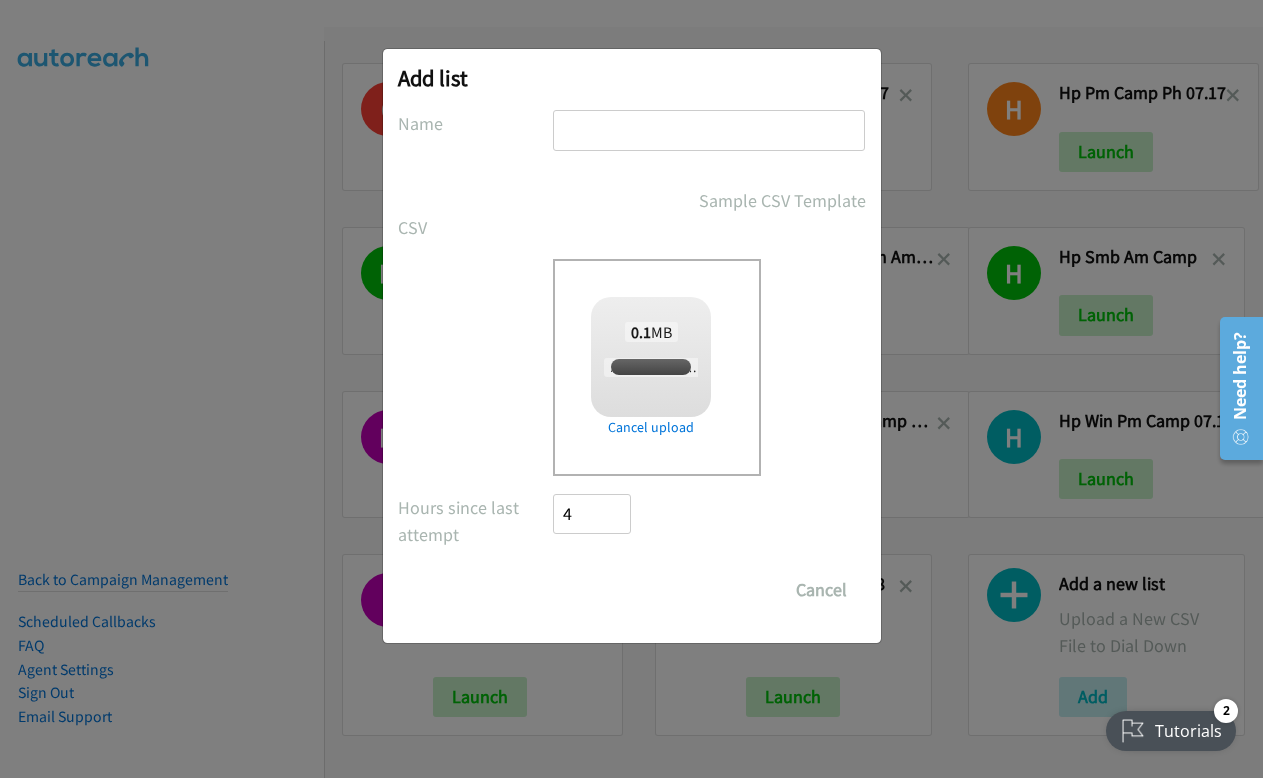 checkbox on "true" 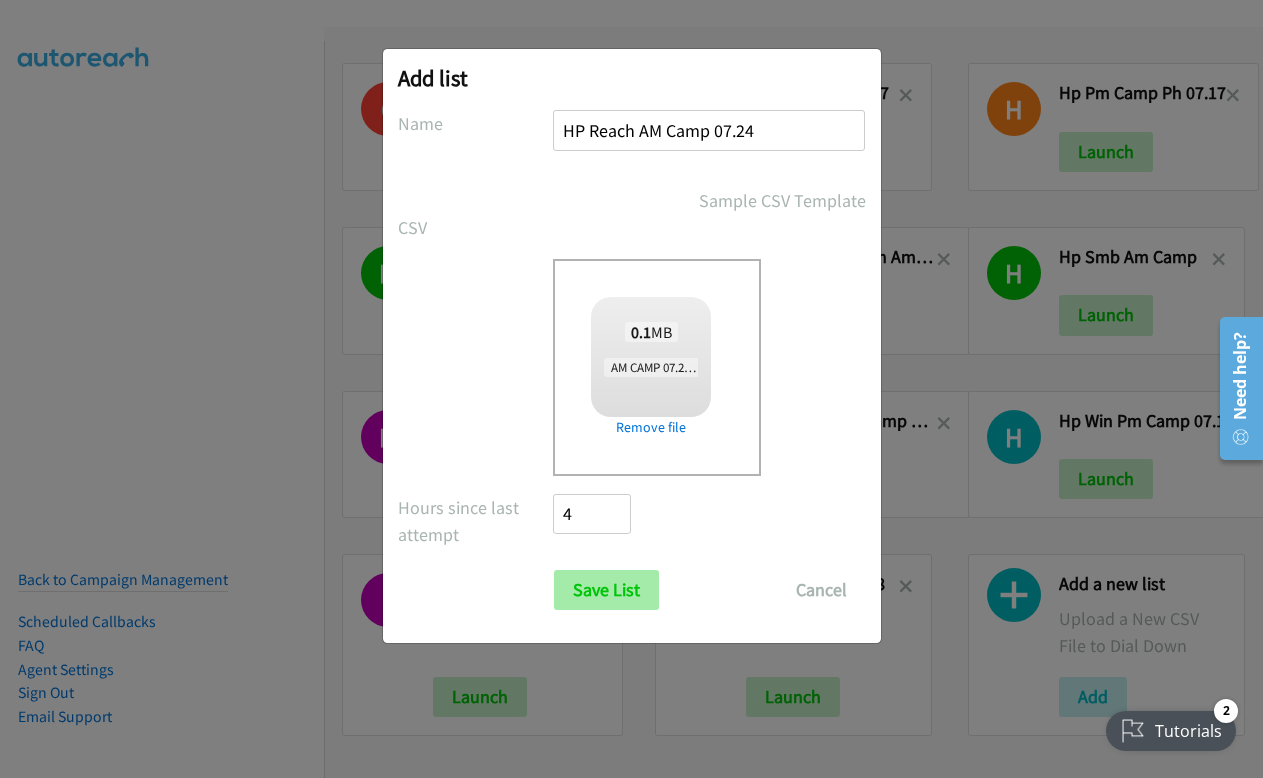 type on "HP Reach AM Camp 07.24" 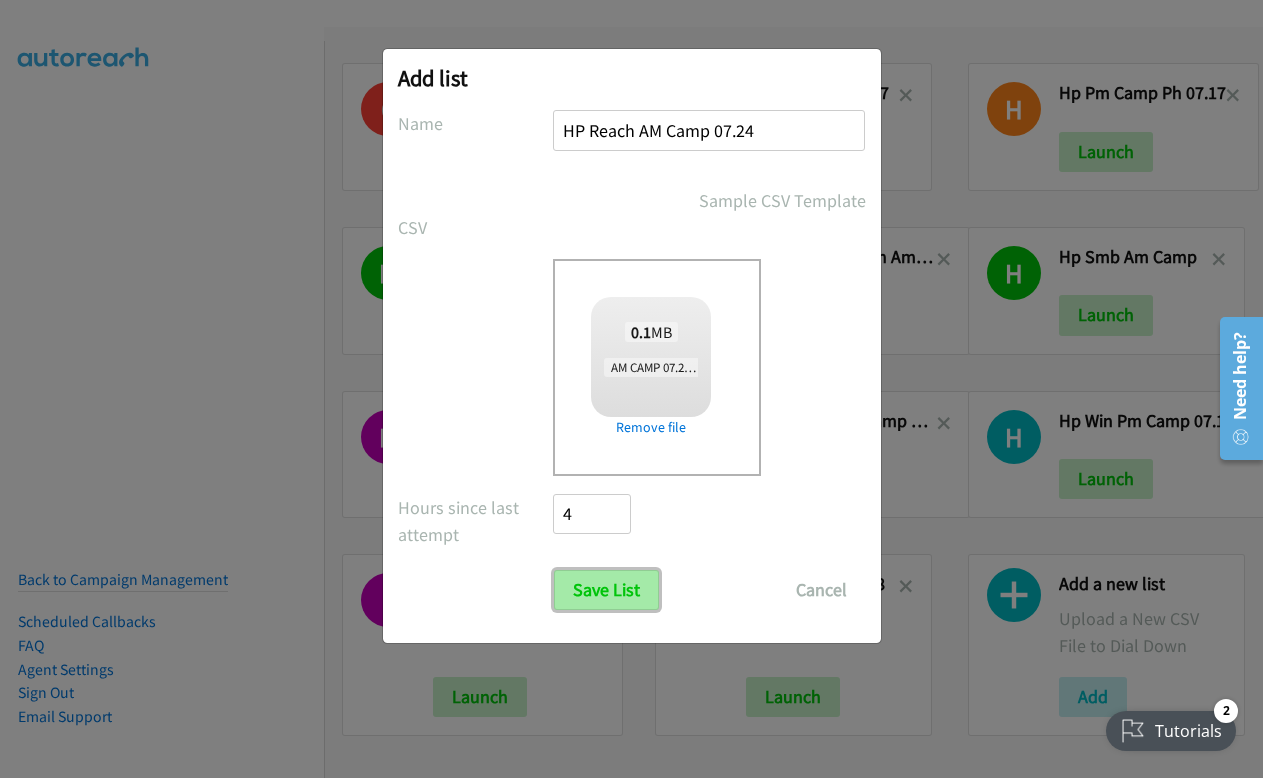 click on "Save List" at bounding box center [606, 590] 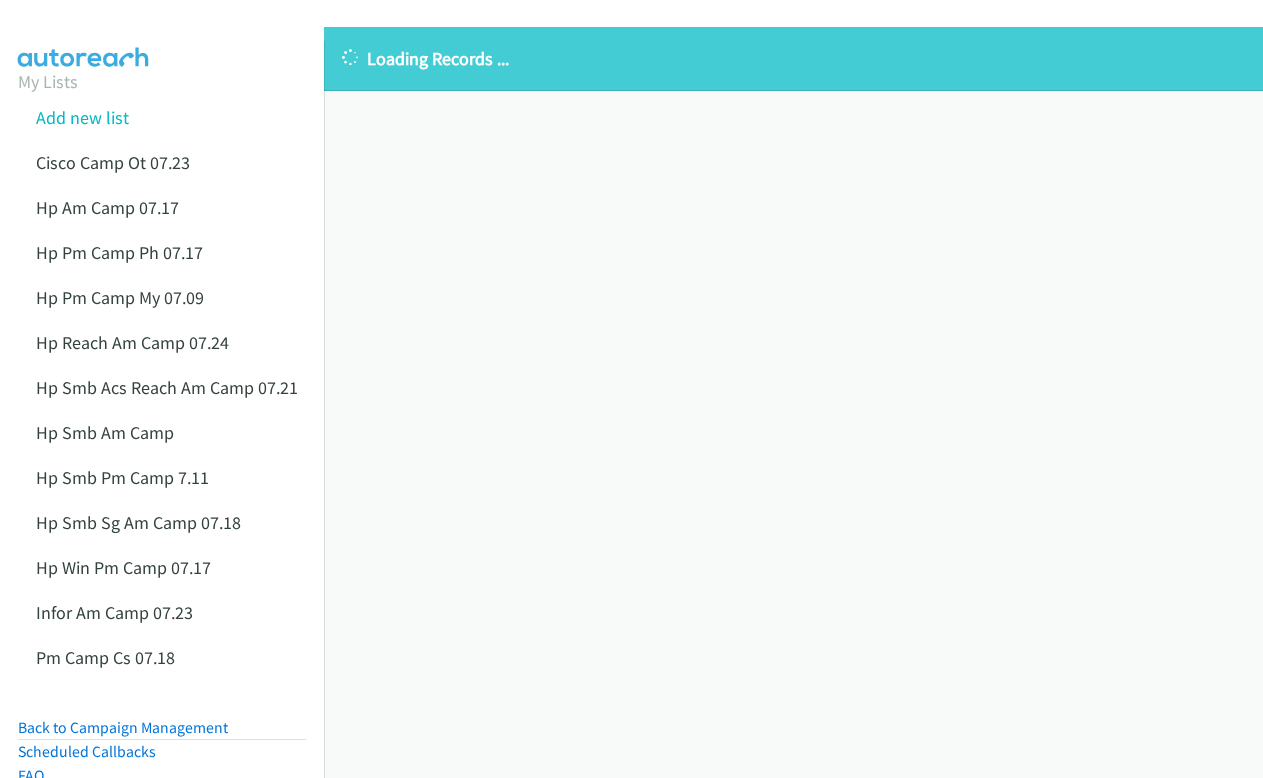 scroll, scrollTop: 0, scrollLeft: 0, axis: both 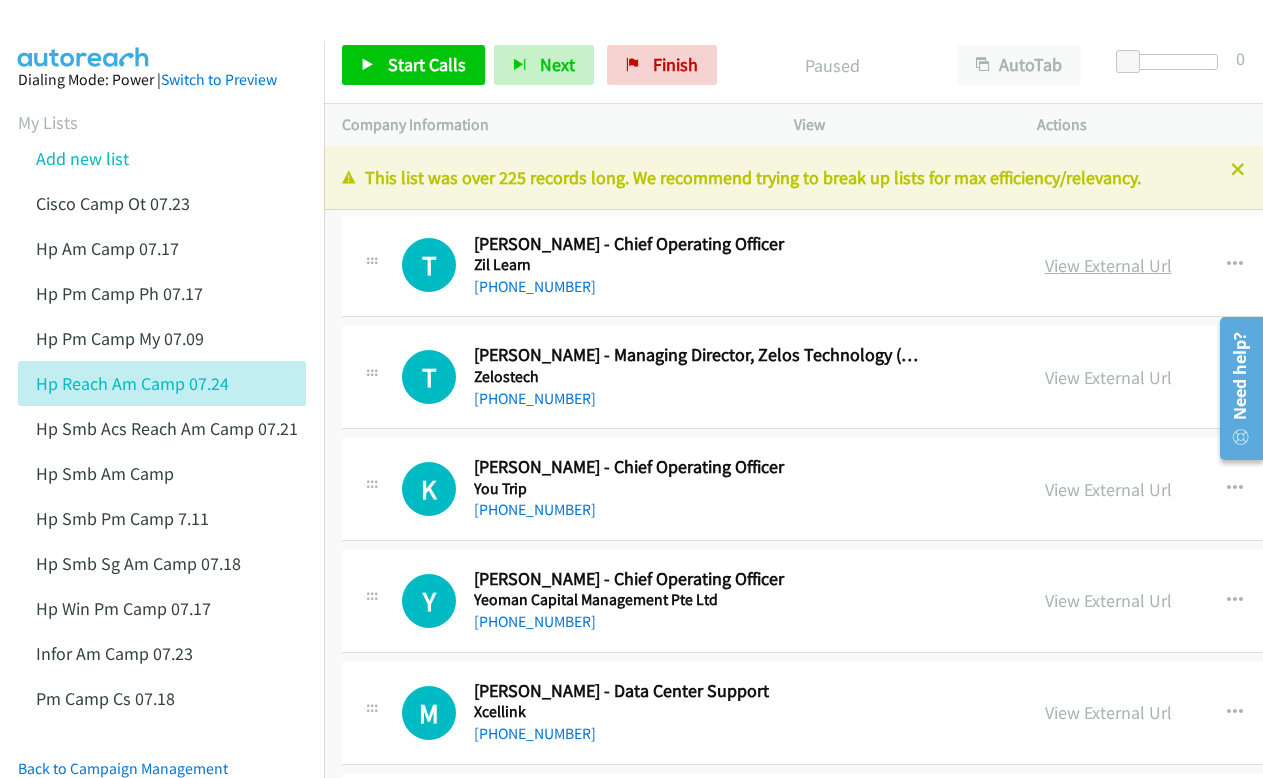 click on "View External Url" at bounding box center (1108, 265) 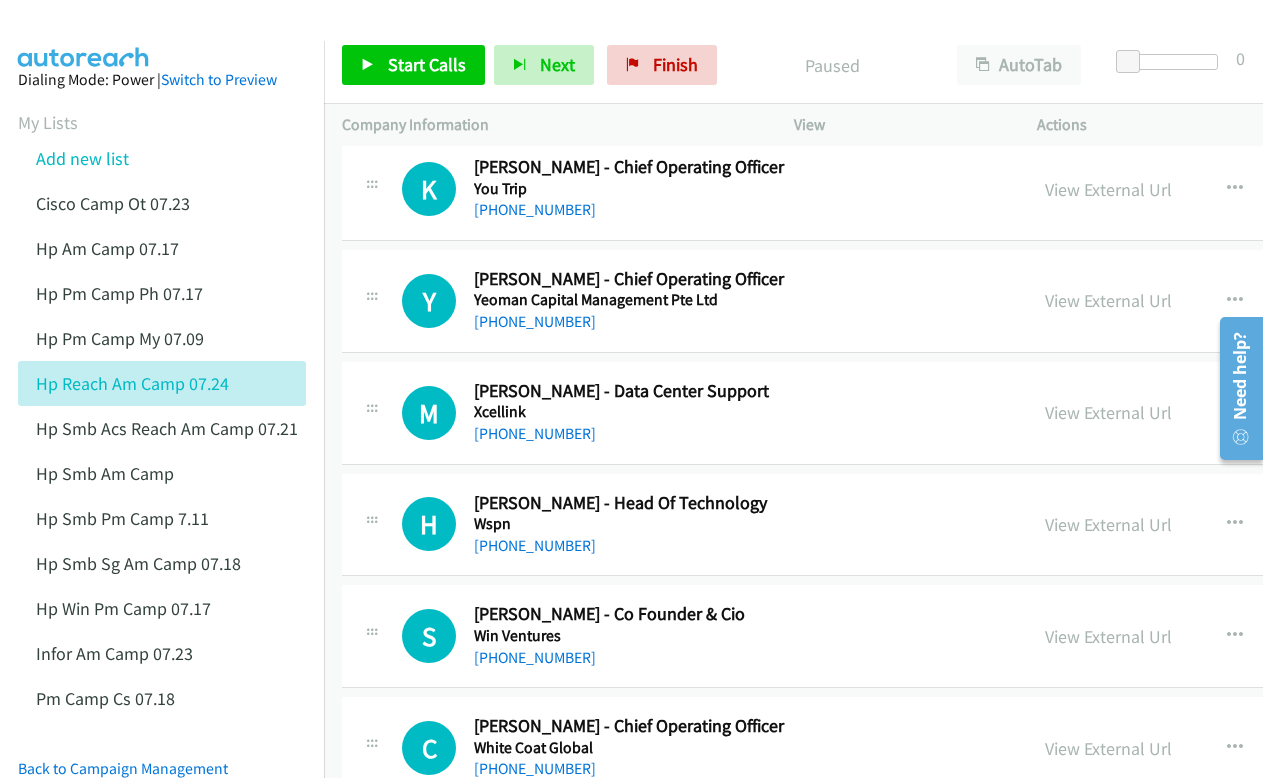 scroll, scrollTop: 400, scrollLeft: 0, axis: vertical 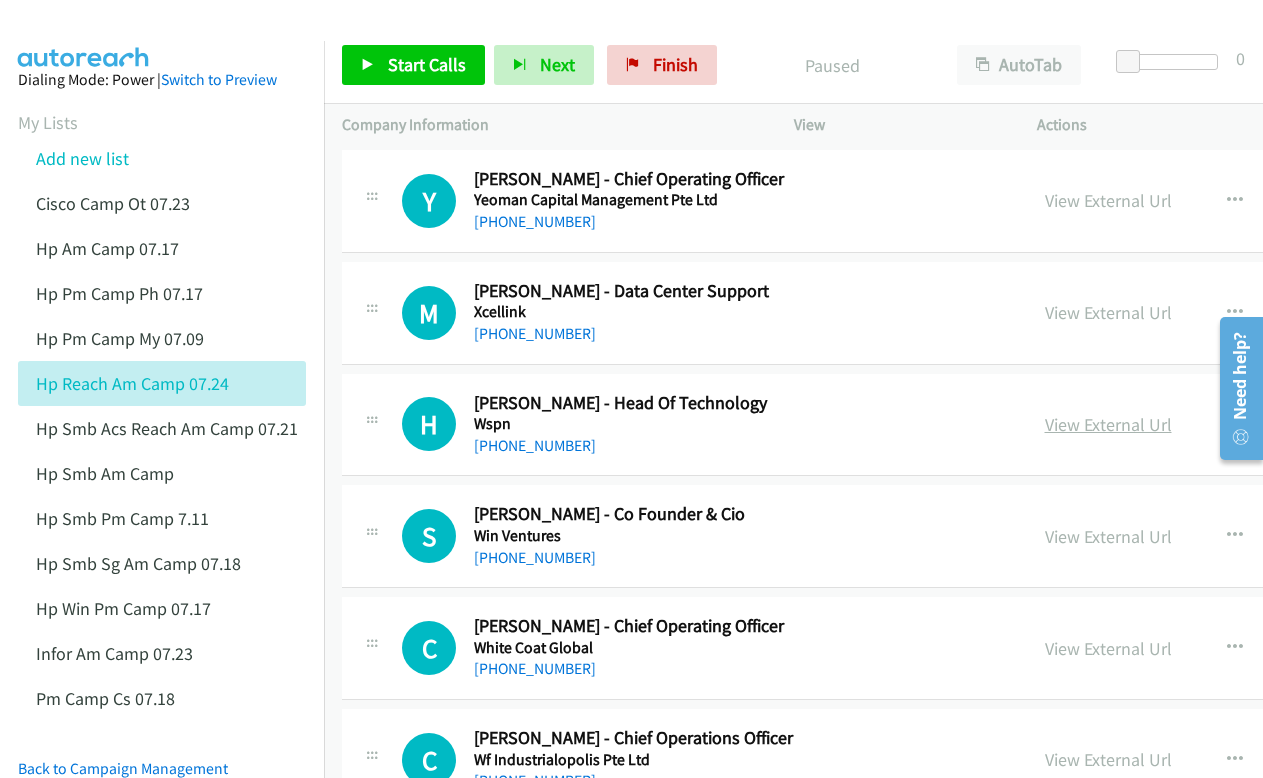 click on "View External Url" at bounding box center (1108, 424) 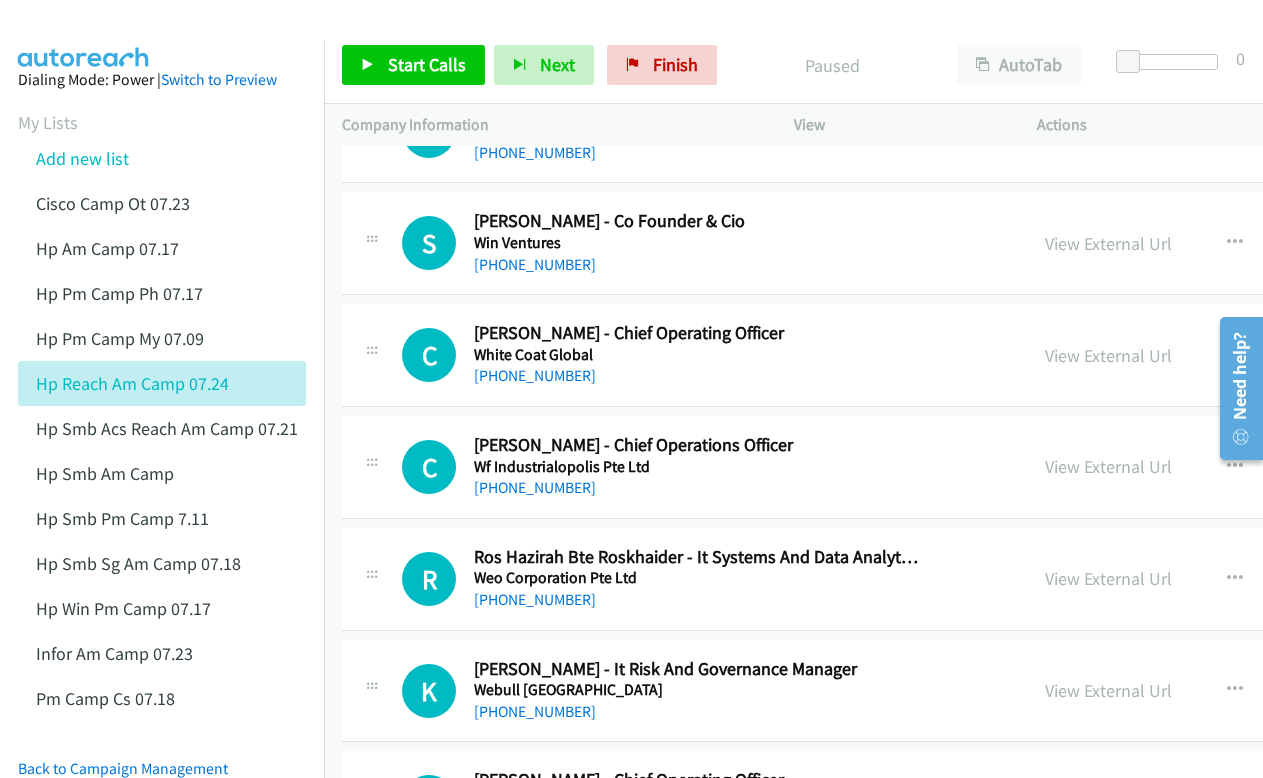 scroll, scrollTop: 700, scrollLeft: 0, axis: vertical 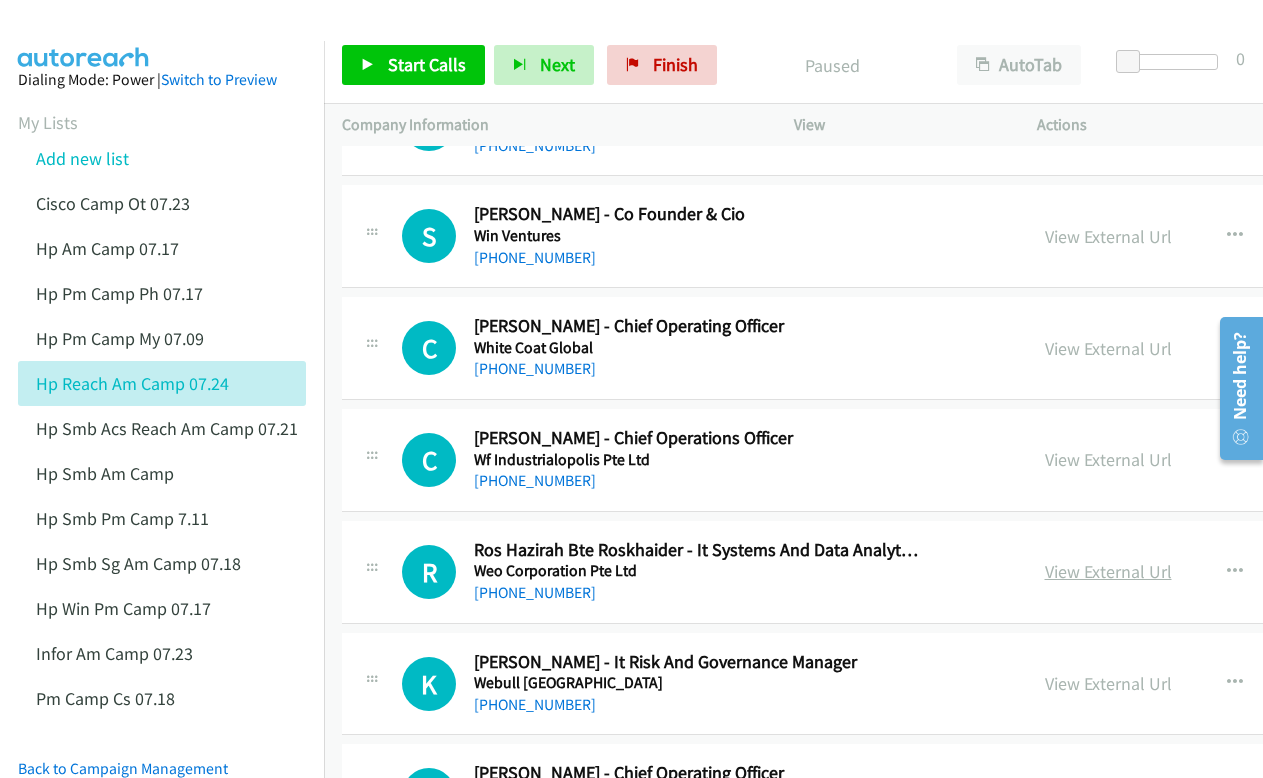 click on "View External Url" at bounding box center [1108, 571] 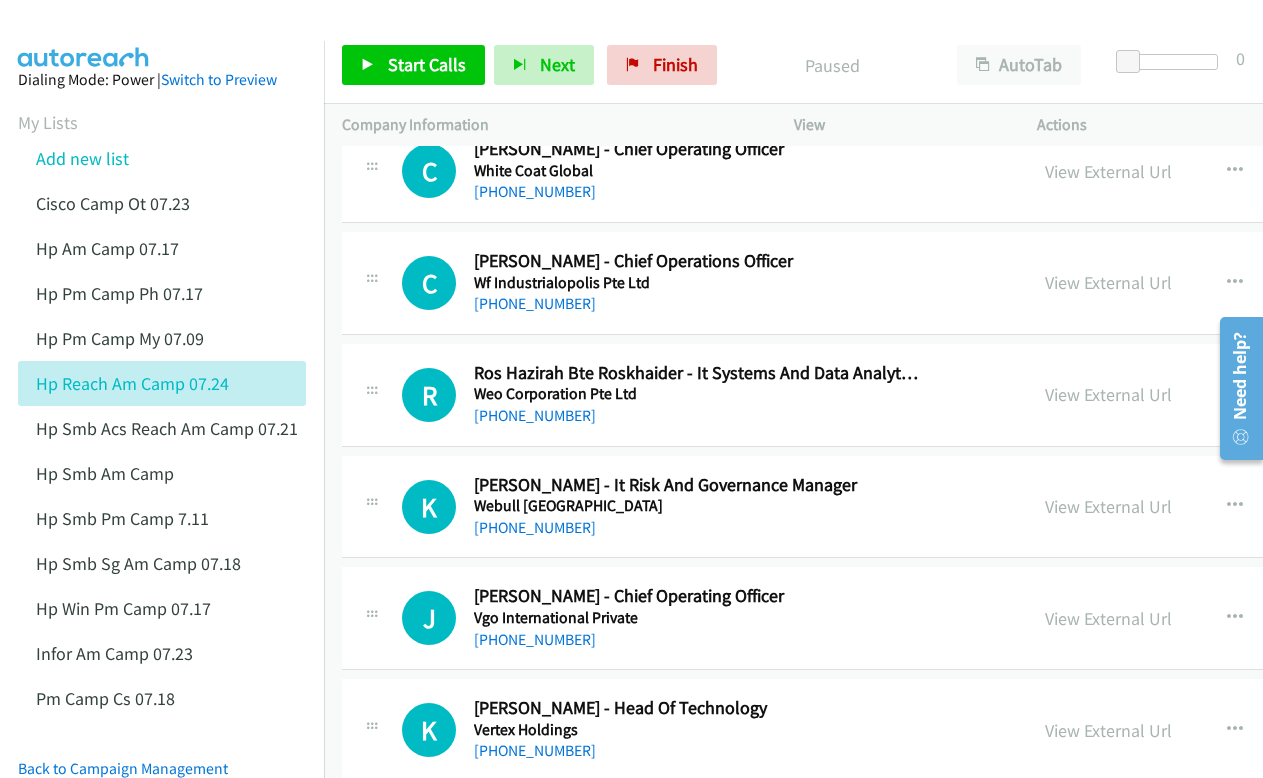 scroll, scrollTop: 900, scrollLeft: 0, axis: vertical 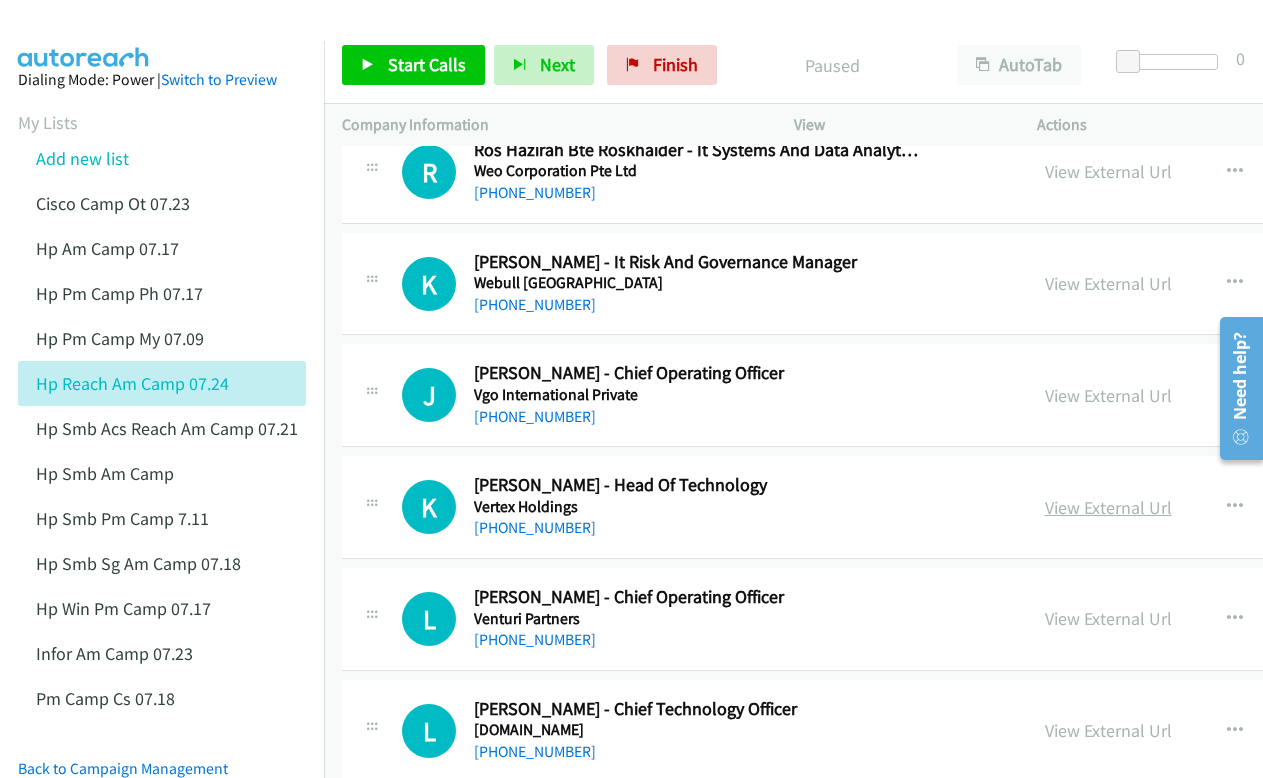 click on "View External Url" at bounding box center (1108, 507) 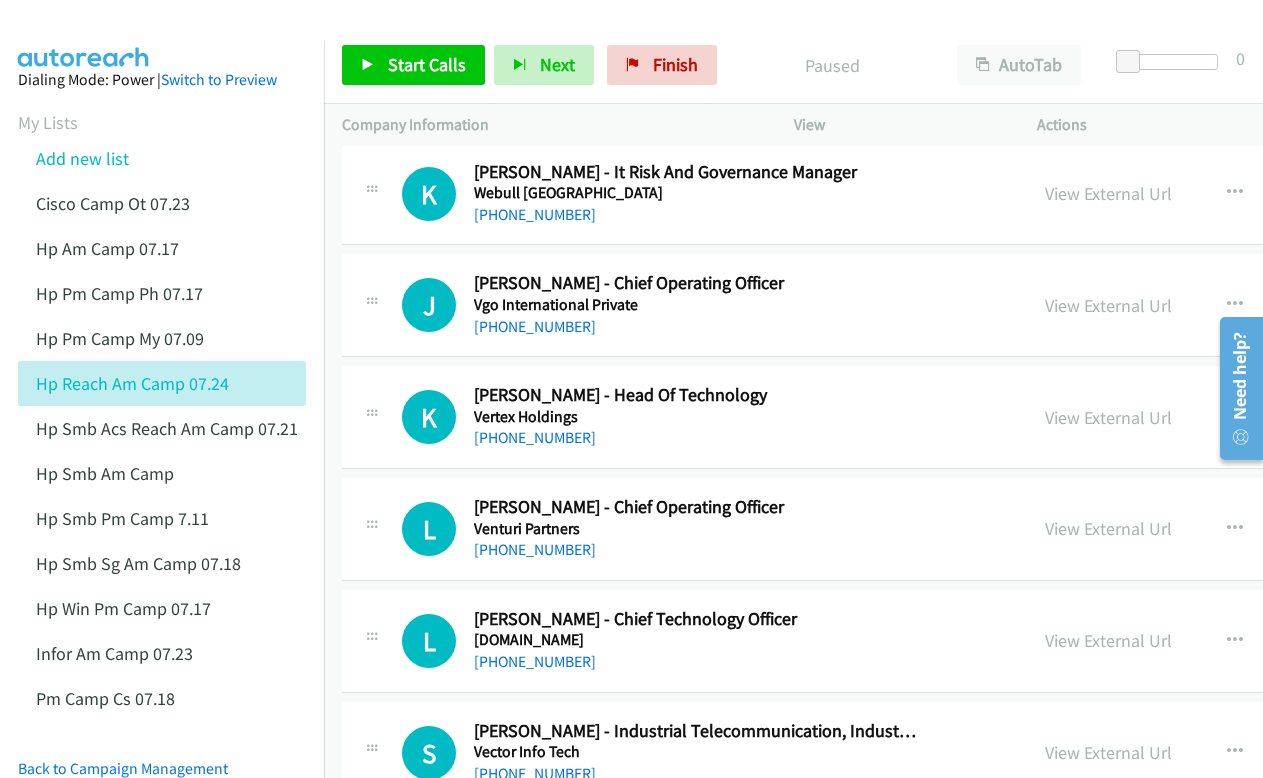 scroll, scrollTop: 1200, scrollLeft: 0, axis: vertical 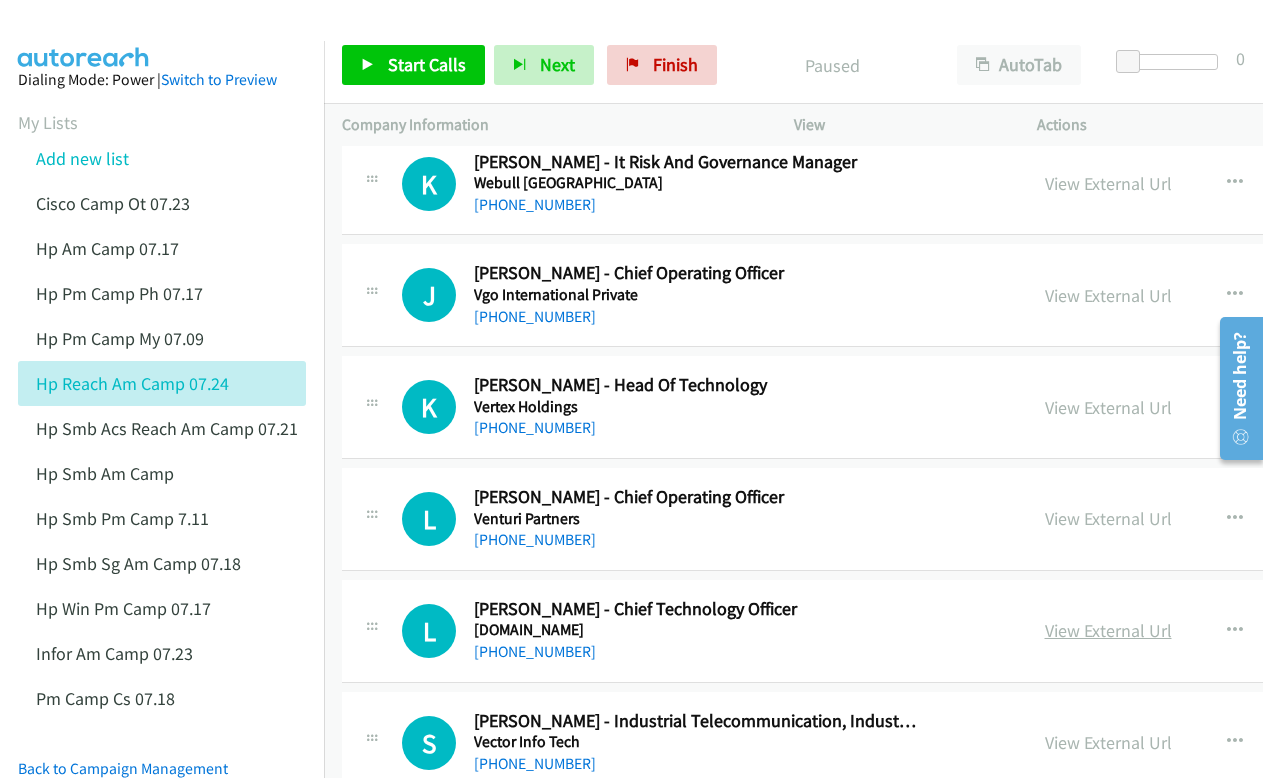 click on "View External Url" at bounding box center [1108, 630] 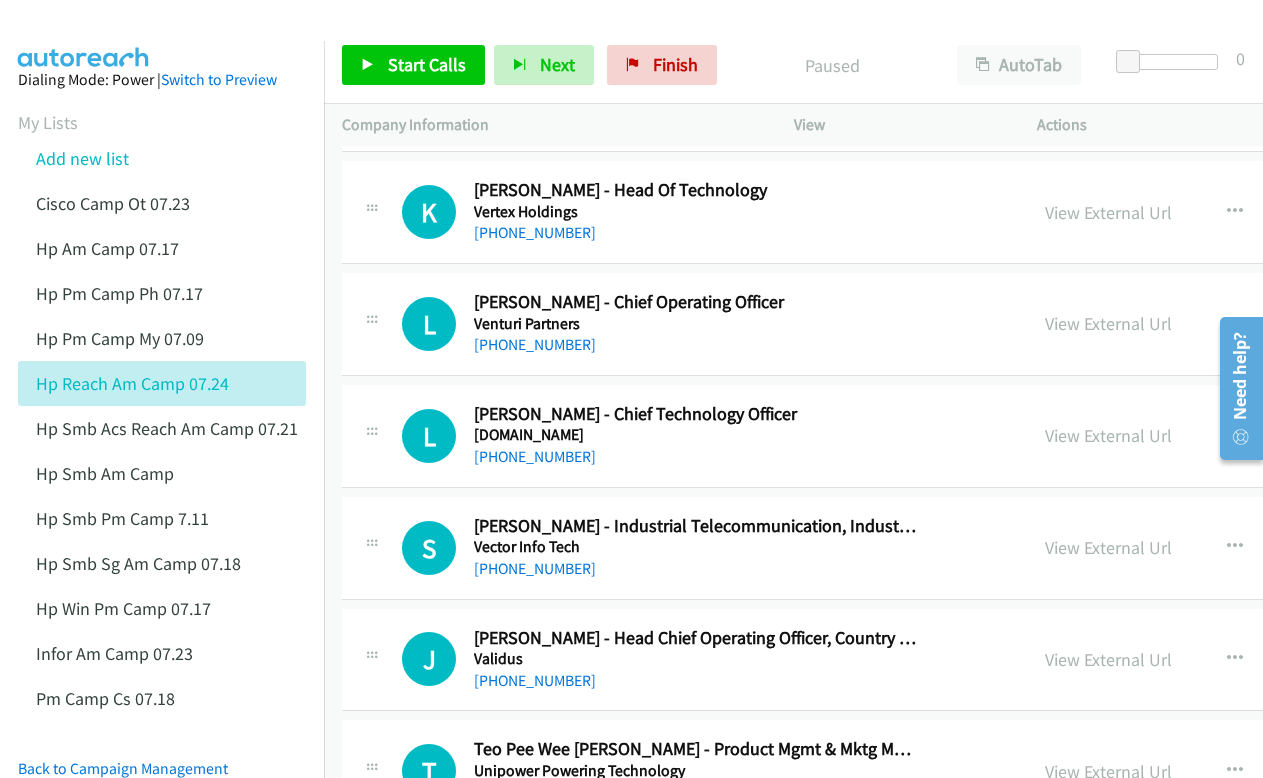 scroll, scrollTop: 1400, scrollLeft: 0, axis: vertical 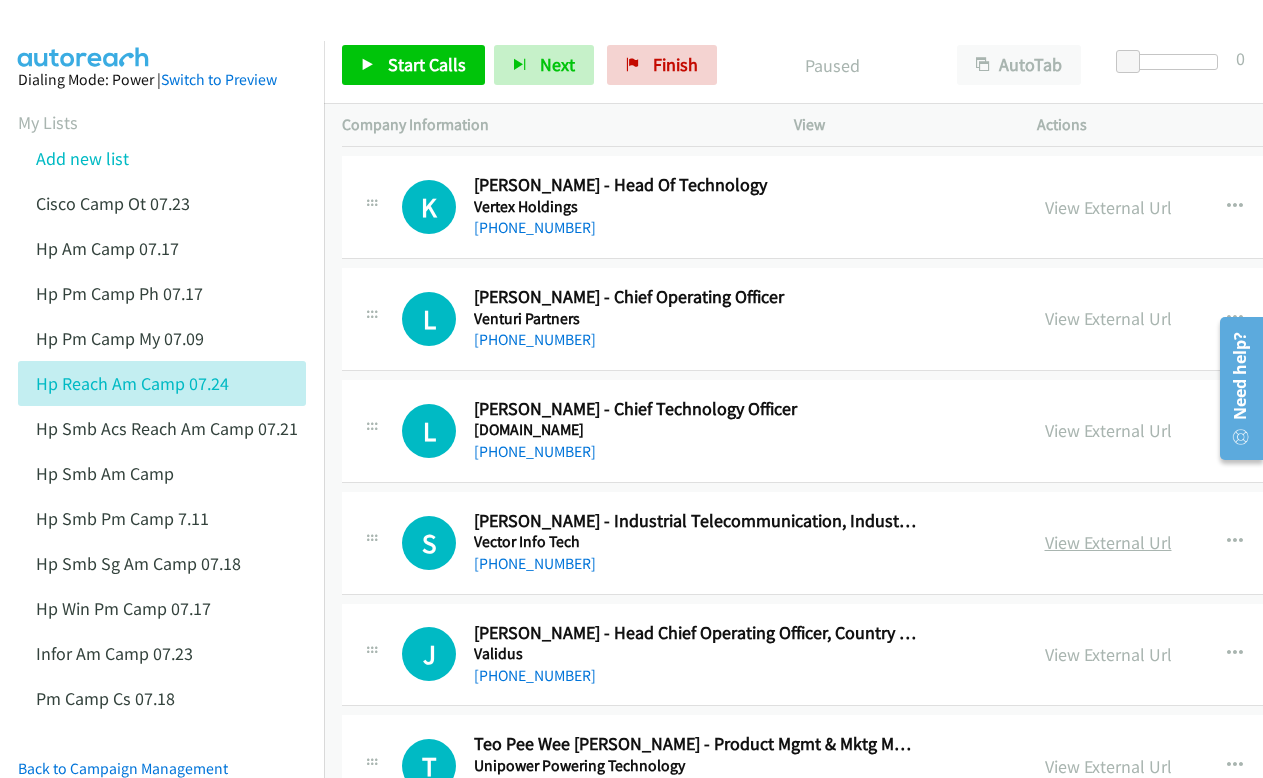 click on "View External Url" at bounding box center (1108, 542) 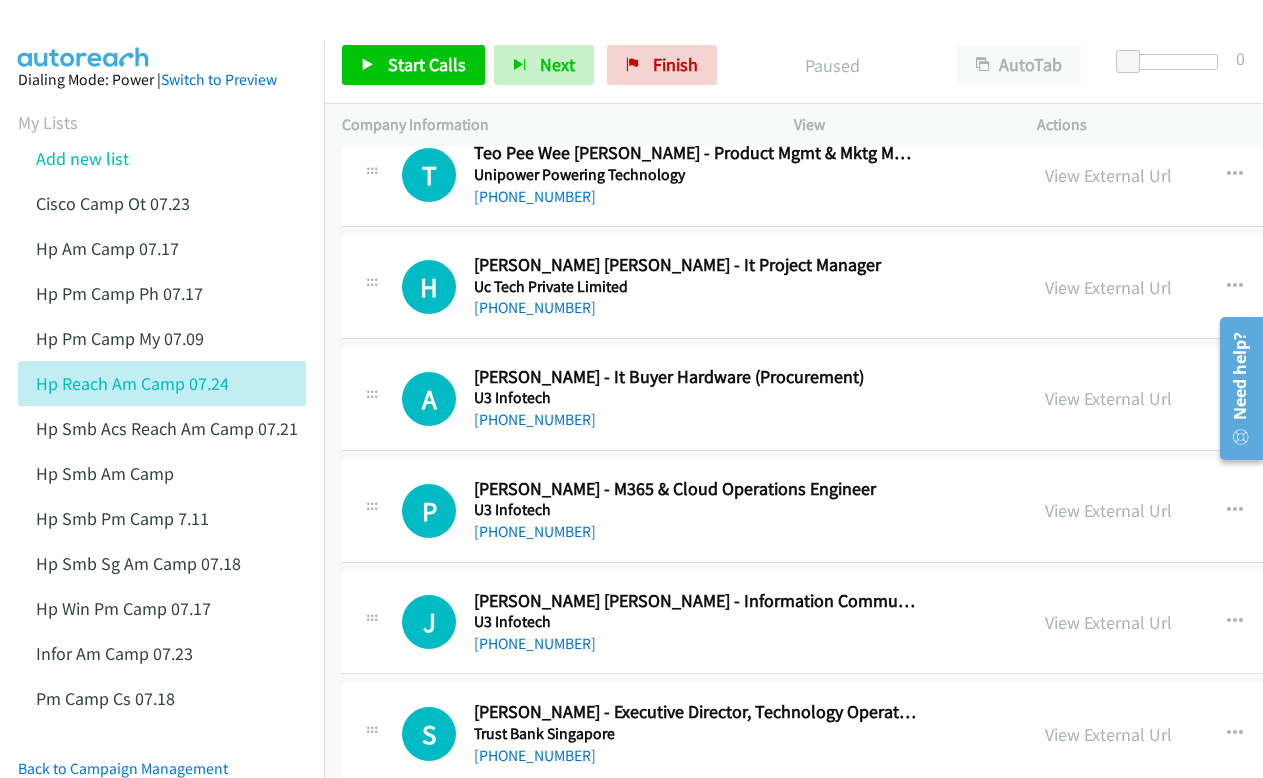 scroll, scrollTop: 2000, scrollLeft: 0, axis: vertical 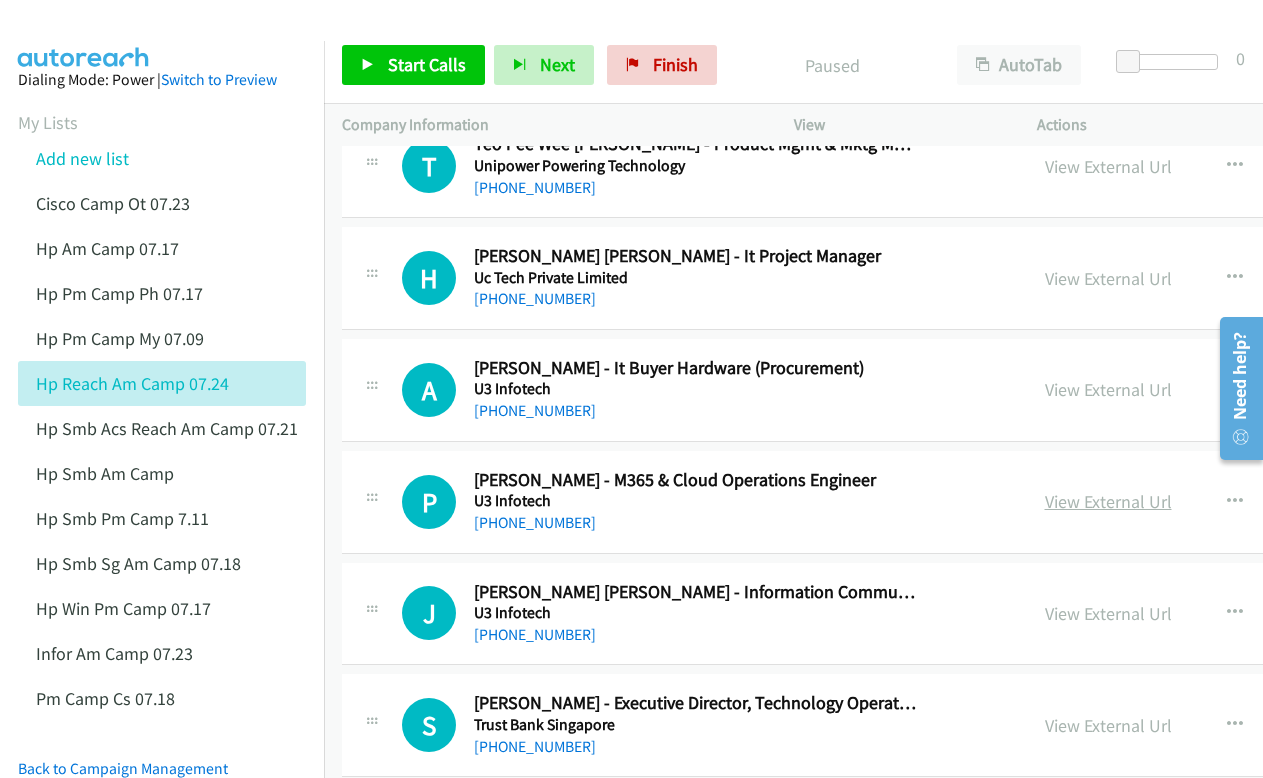 click on "View External Url" at bounding box center [1108, 501] 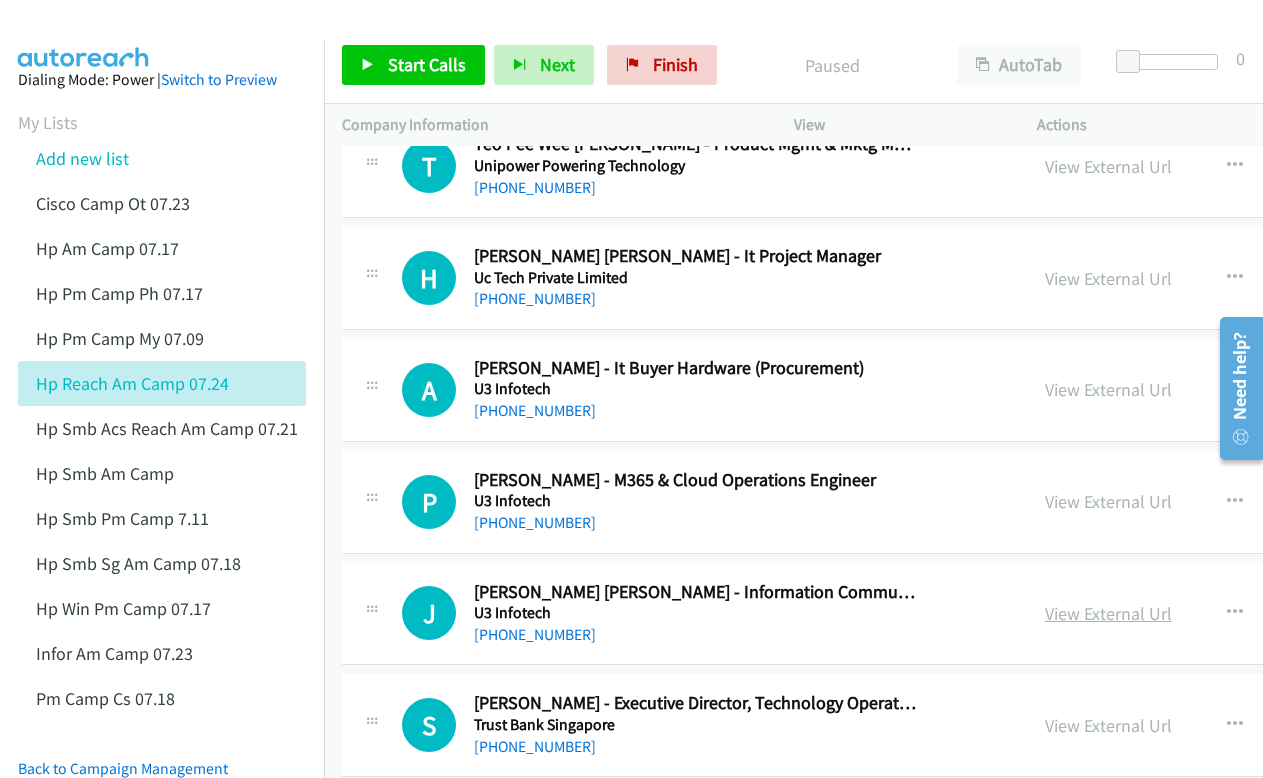 click on "View External Url" at bounding box center (1108, 613) 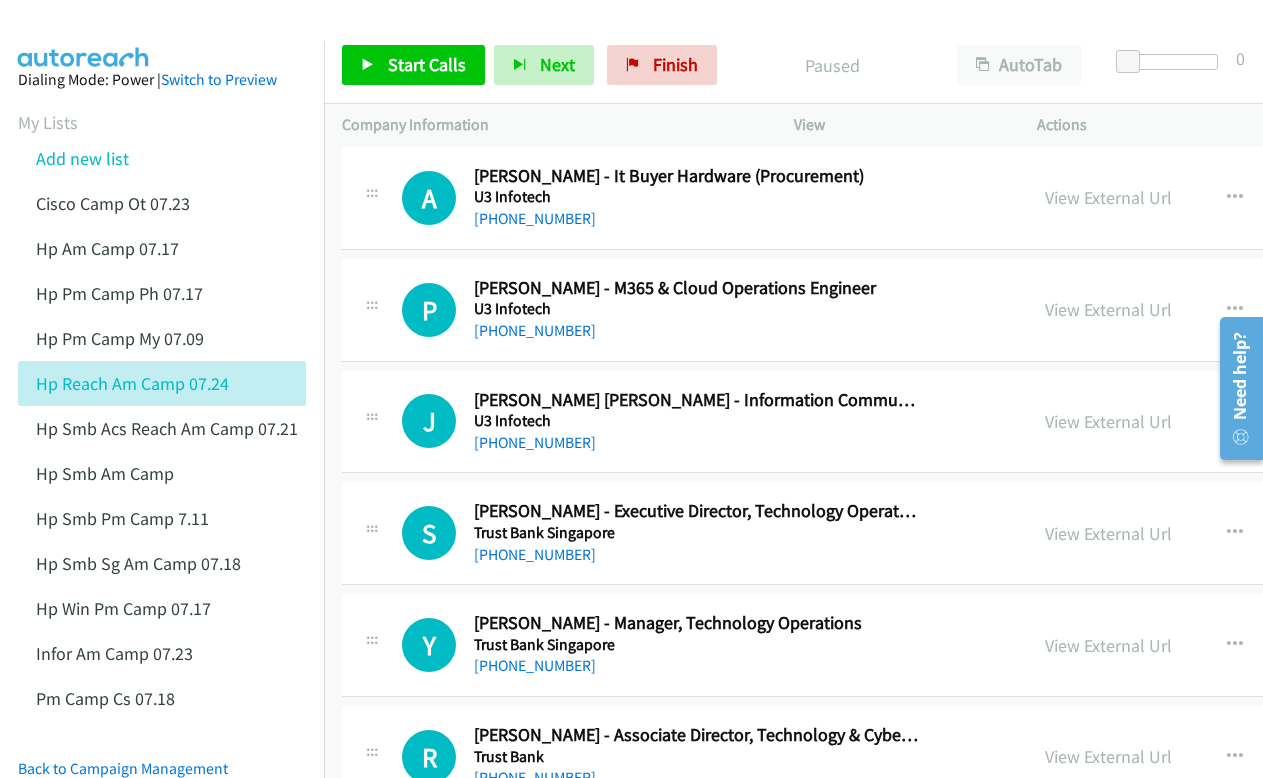 scroll, scrollTop: 2200, scrollLeft: 0, axis: vertical 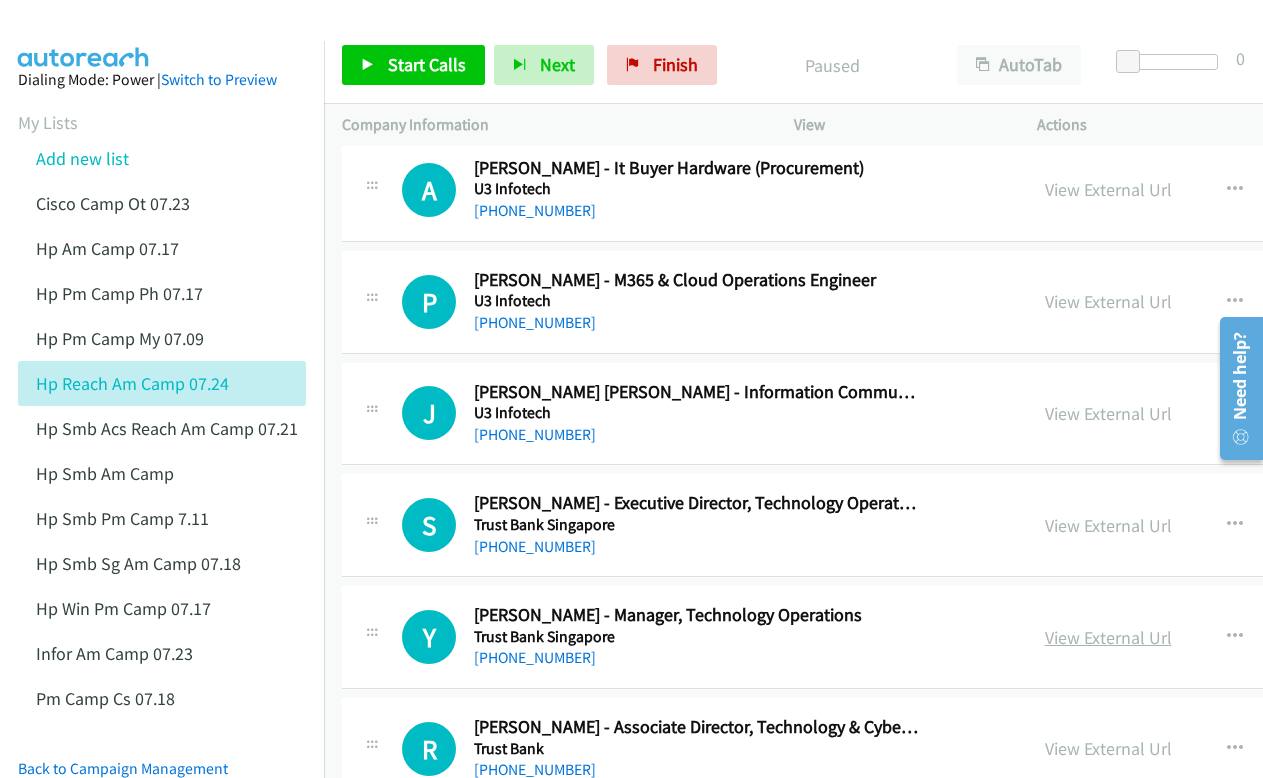 click on "View External Url" at bounding box center [1108, 637] 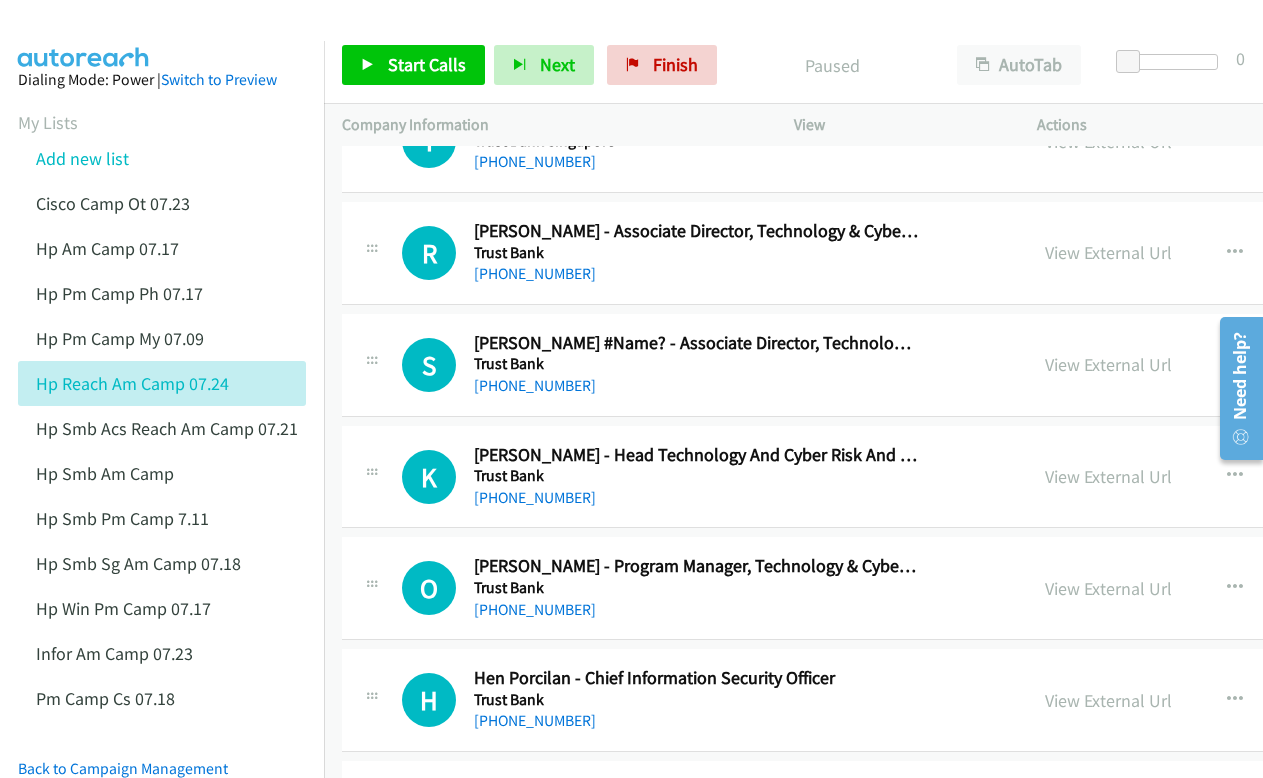 scroll, scrollTop: 2700, scrollLeft: 0, axis: vertical 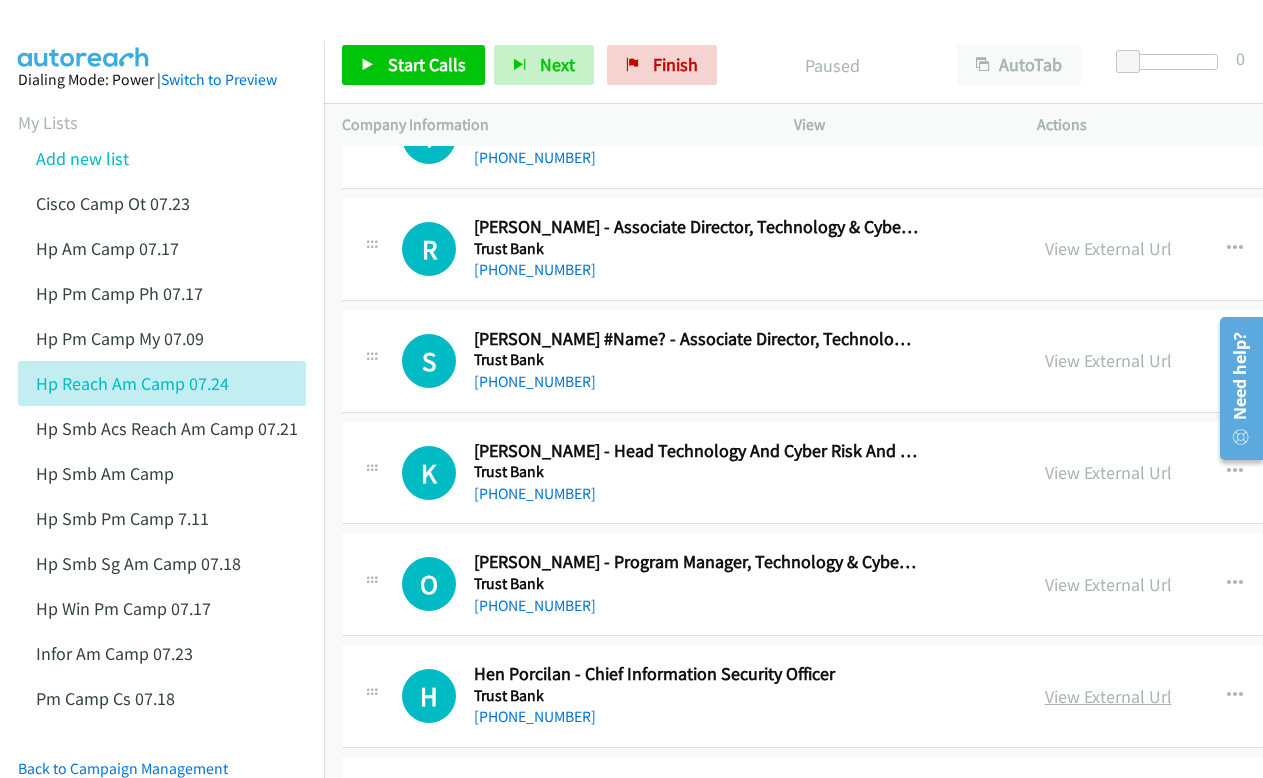 click on "View External Url" at bounding box center [1108, 696] 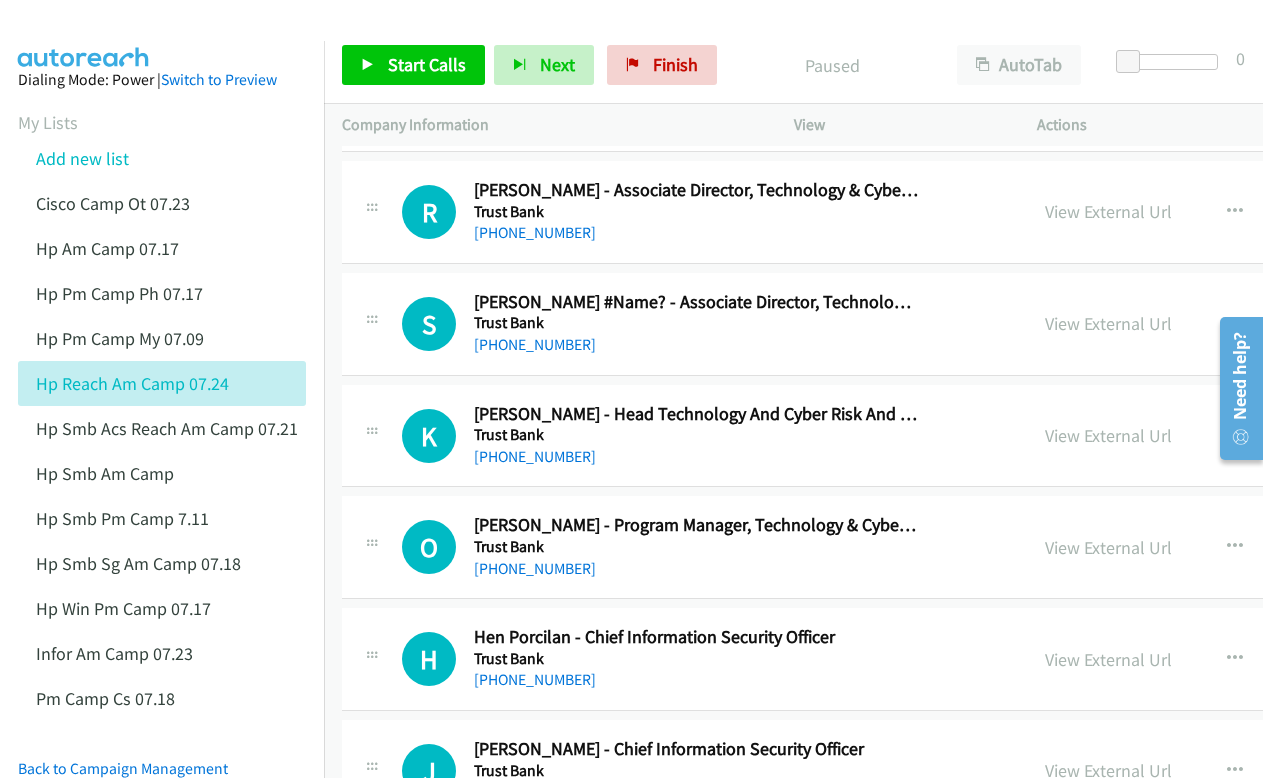 scroll, scrollTop: 2900, scrollLeft: 0, axis: vertical 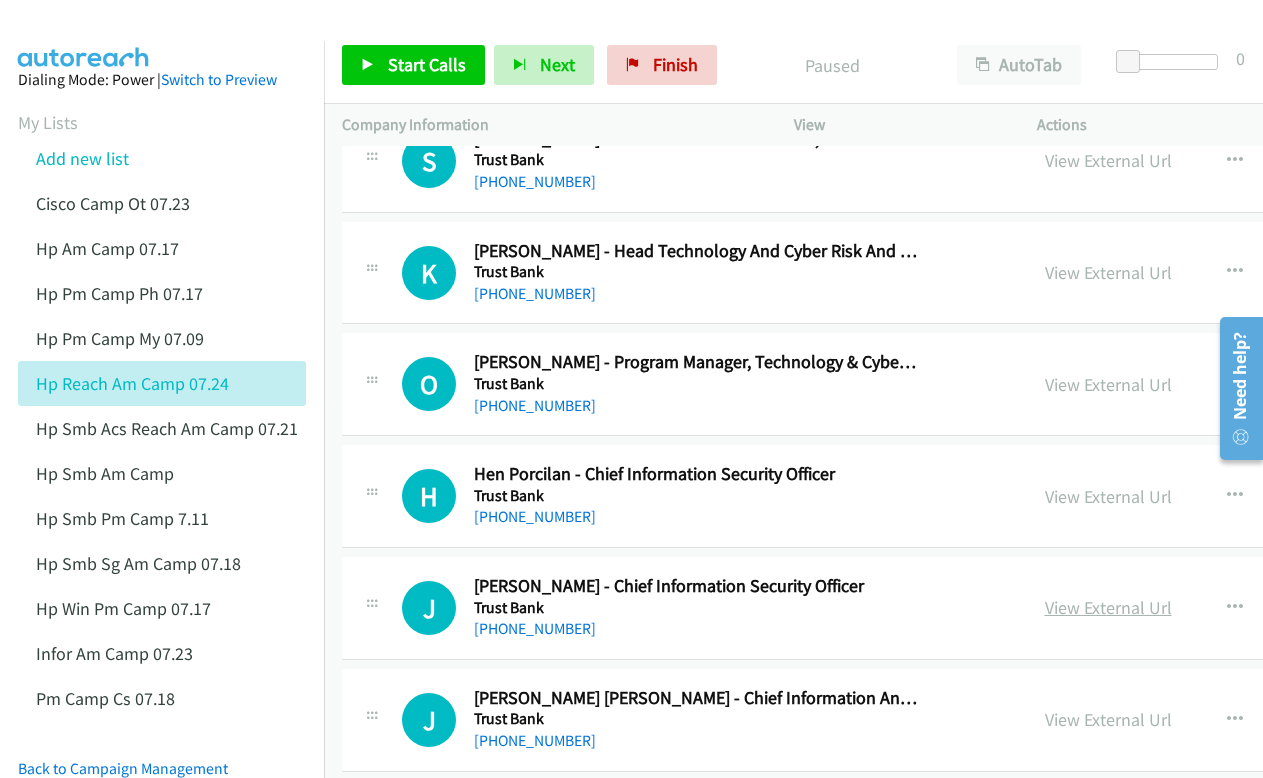 click on "View External Url" at bounding box center [1108, 607] 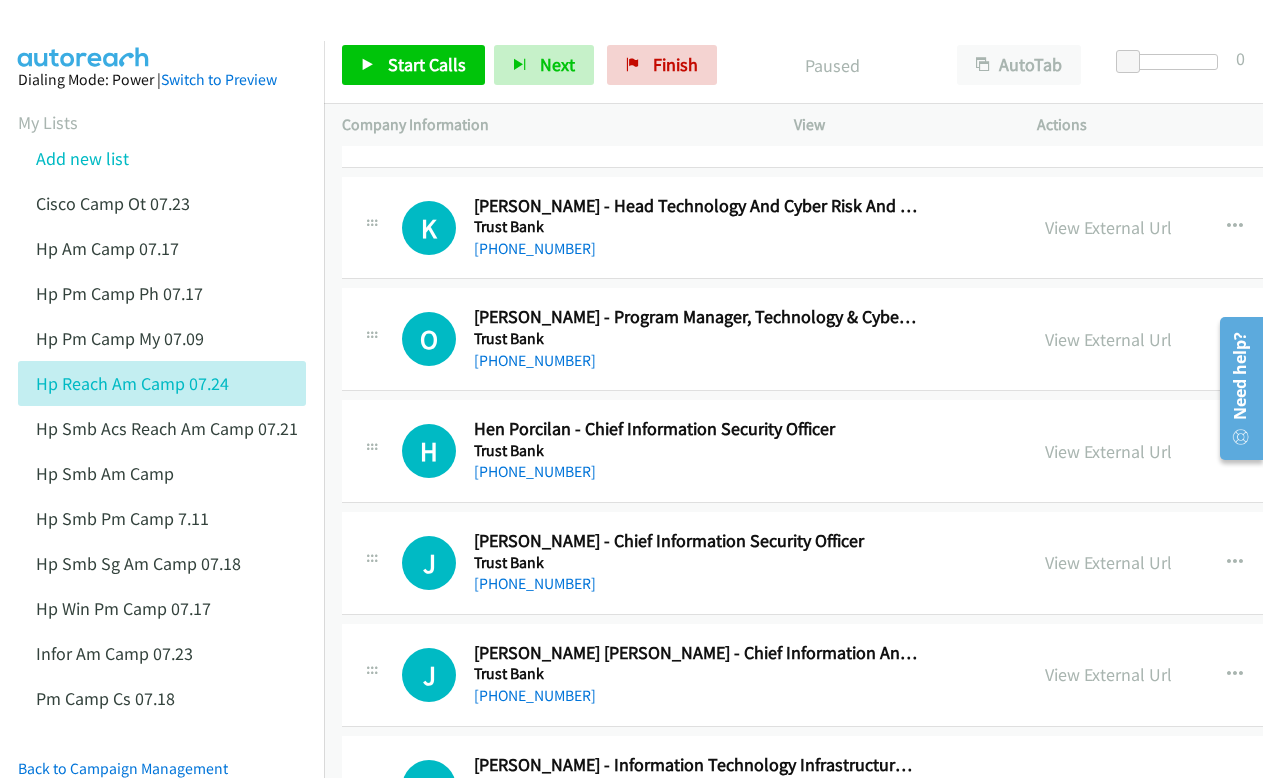 scroll, scrollTop: 3000, scrollLeft: 0, axis: vertical 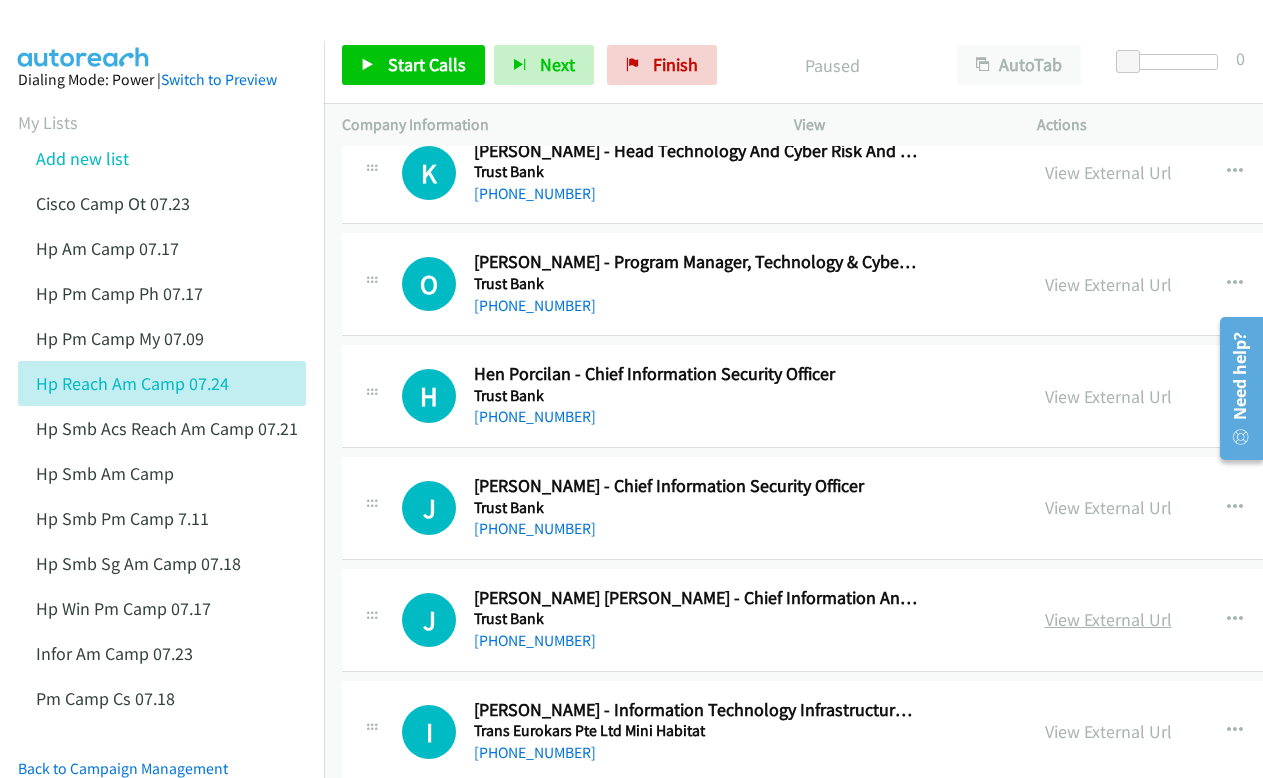 click on "View External Url" at bounding box center [1108, 619] 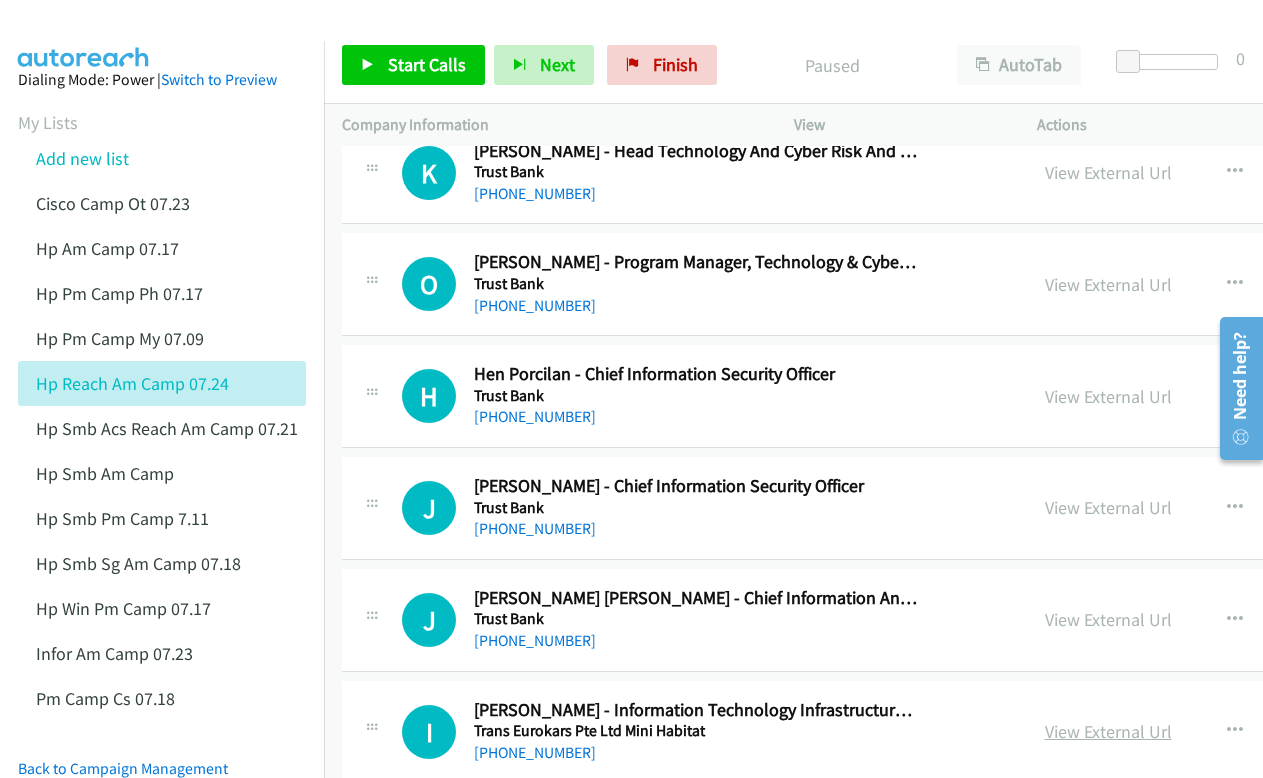 click on "View External Url" at bounding box center [1108, 731] 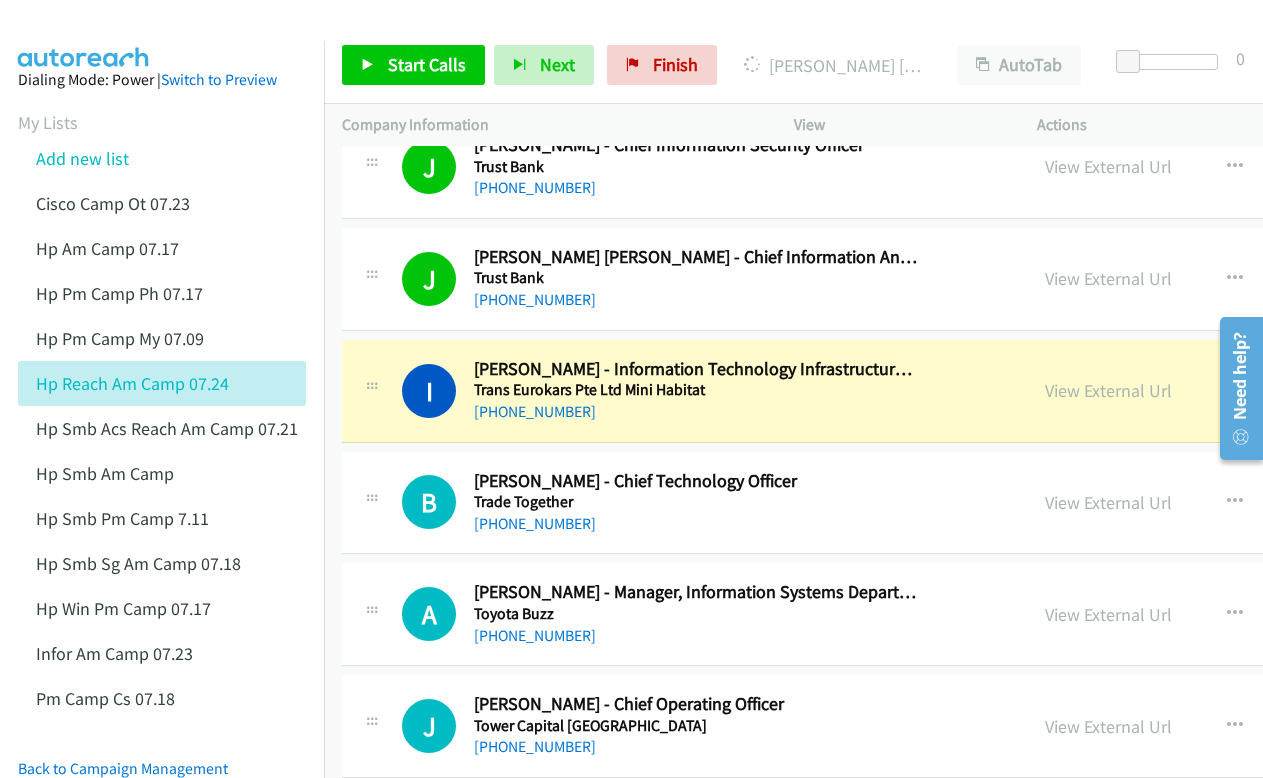 scroll, scrollTop: 3400, scrollLeft: 0, axis: vertical 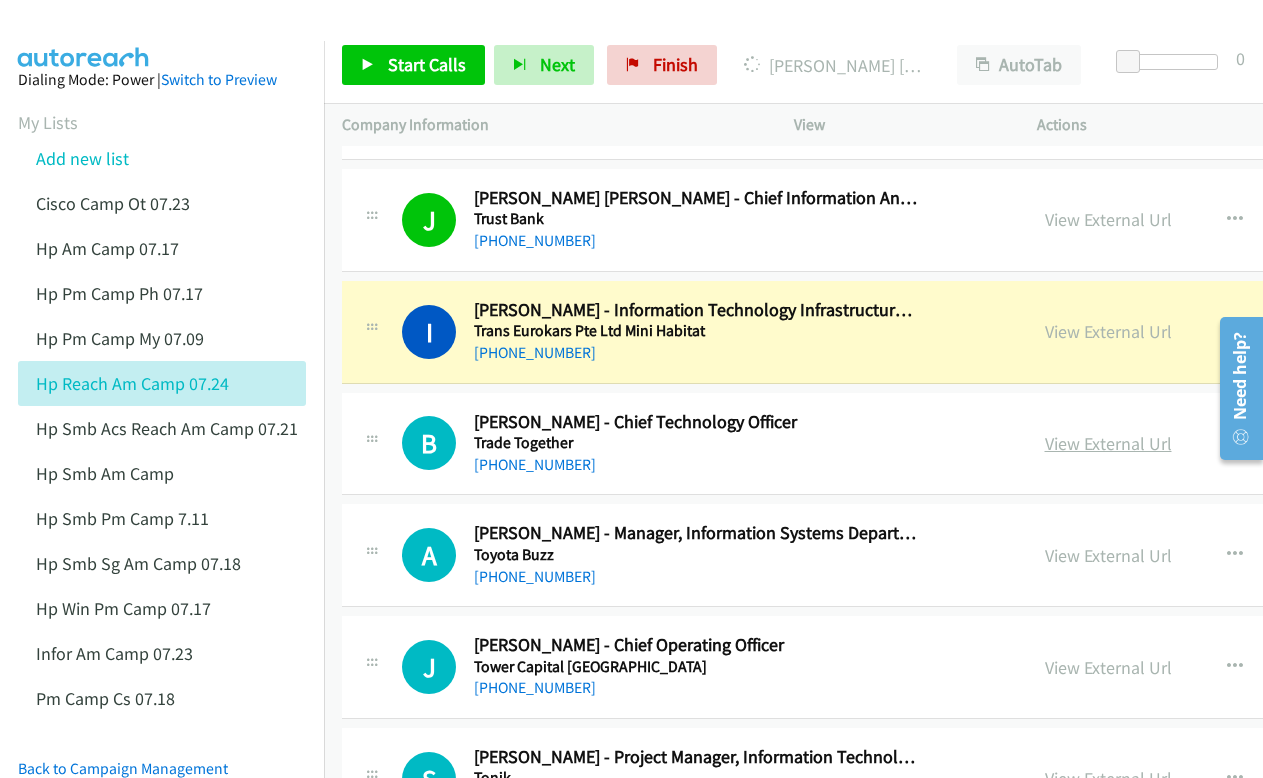 click on "View External Url" at bounding box center (1108, 443) 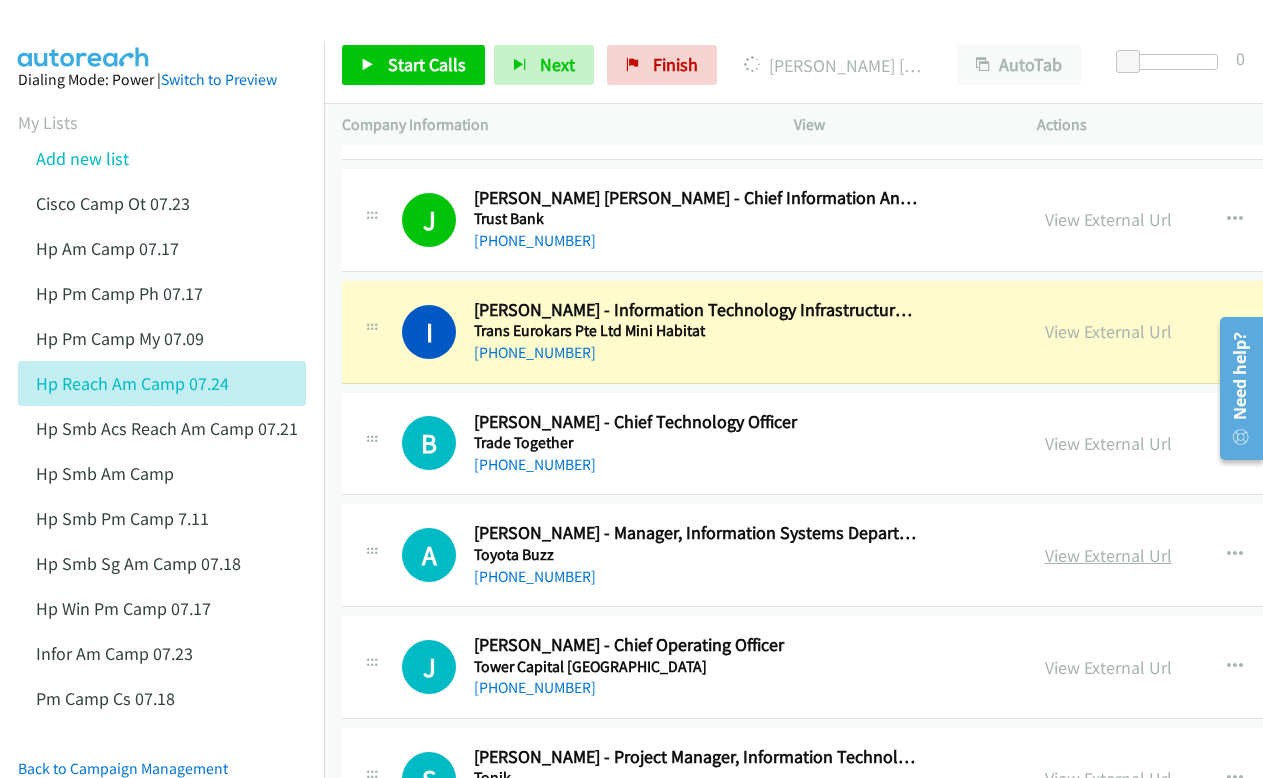 click on "View External Url" at bounding box center (1108, 555) 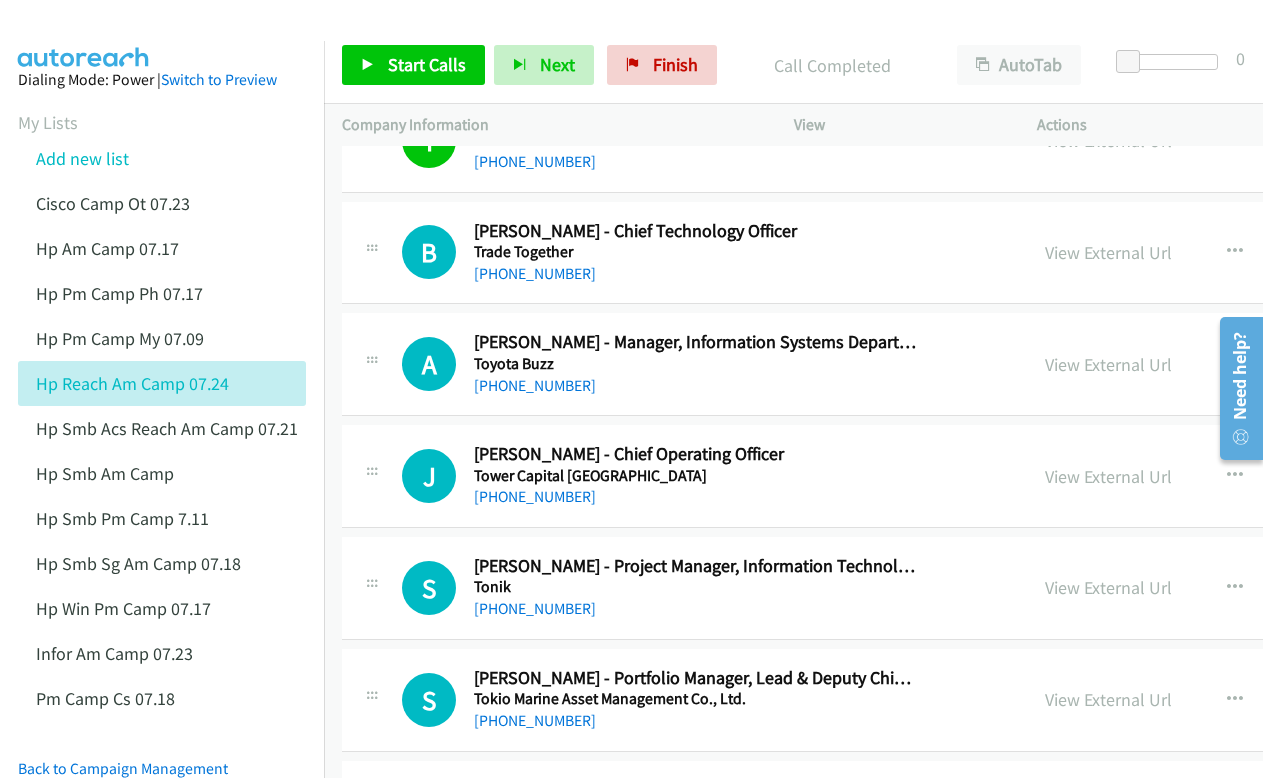 scroll, scrollTop: 3600, scrollLeft: 0, axis: vertical 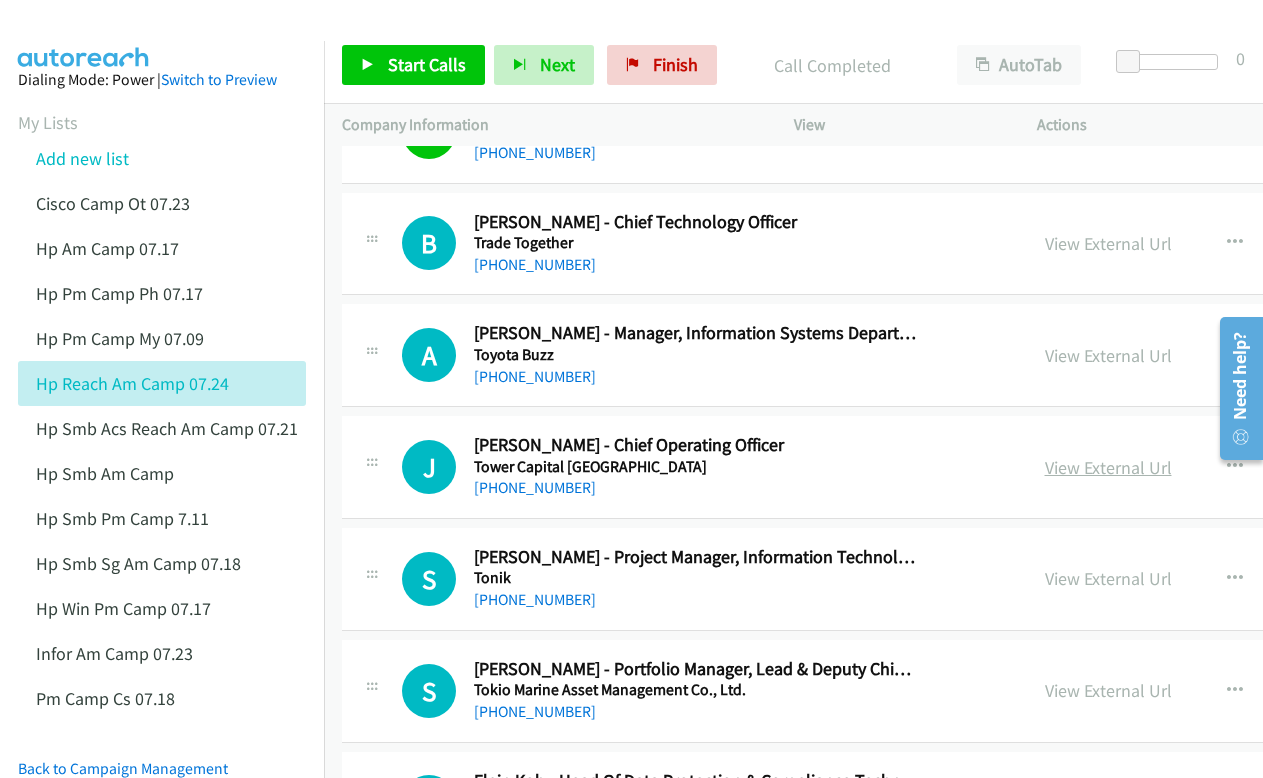click on "View External Url" at bounding box center (1108, 467) 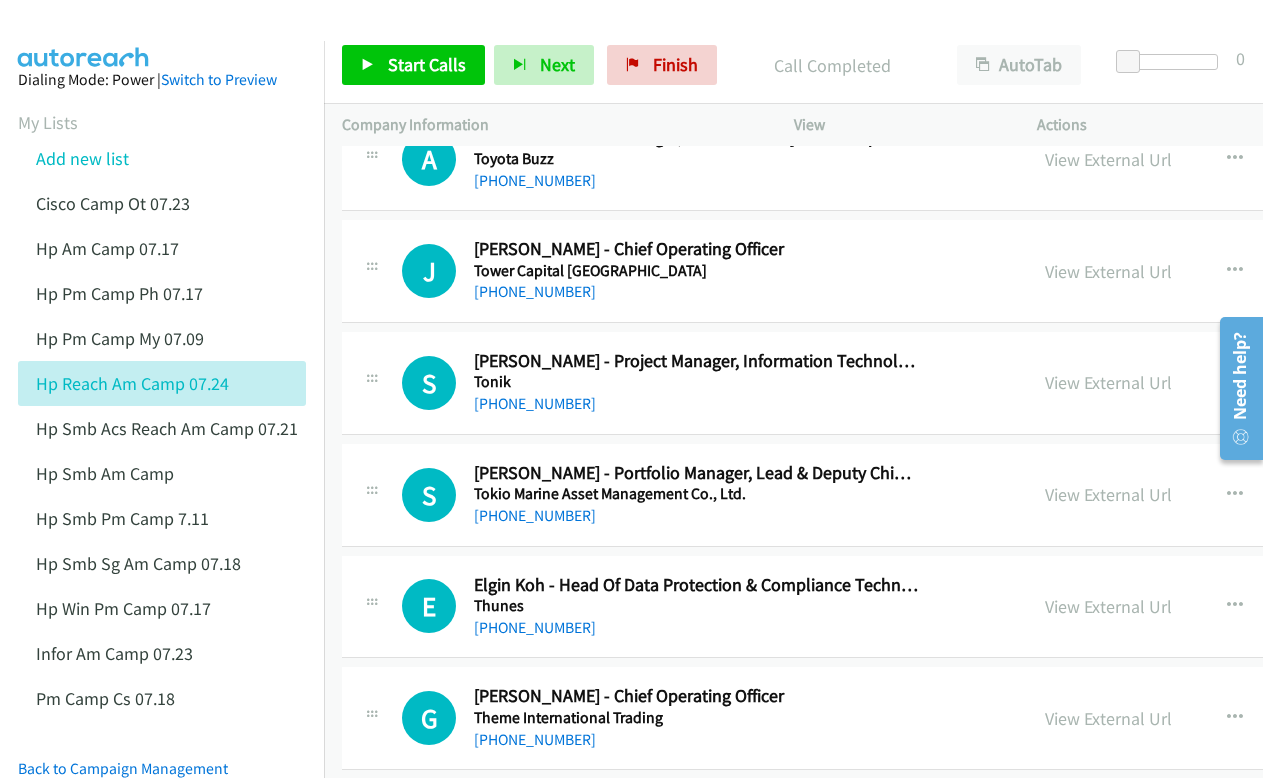 scroll, scrollTop: 3800, scrollLeft: 0, axis: vertical 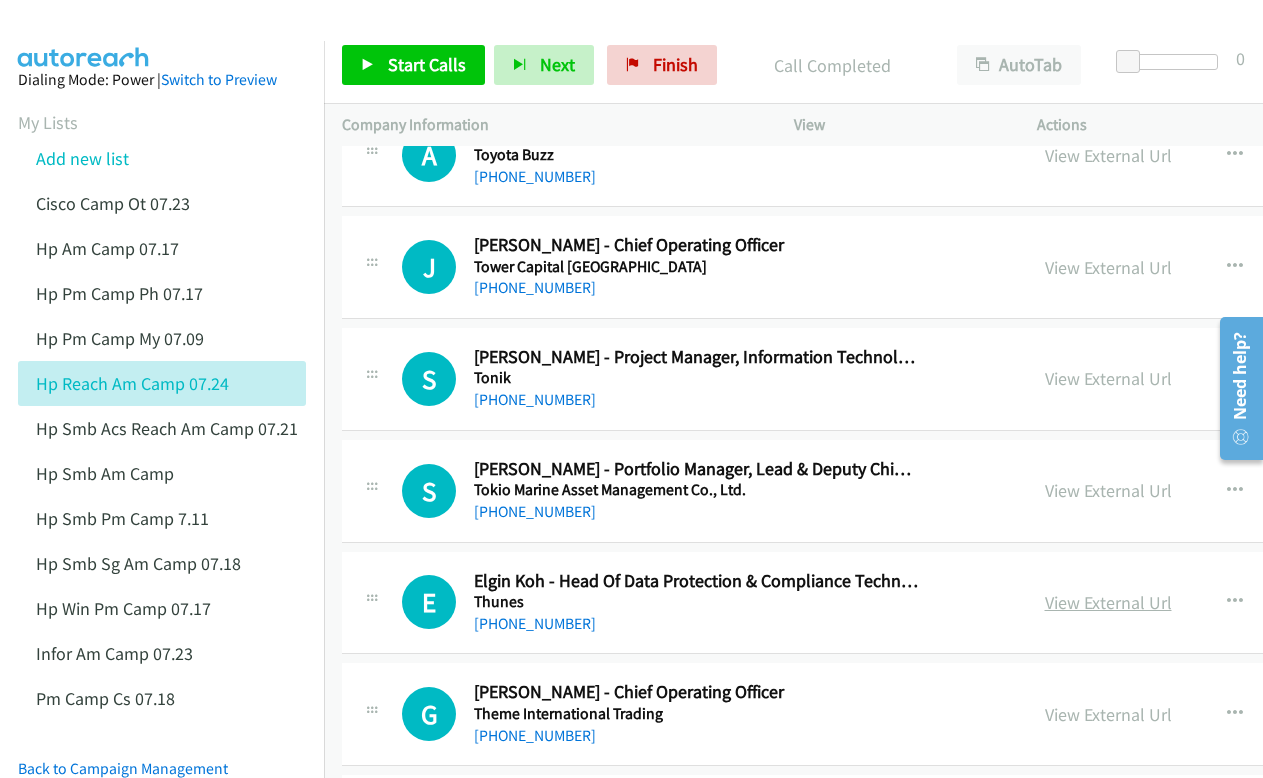 click on "View External Url" at bounding box center (1108, 602) 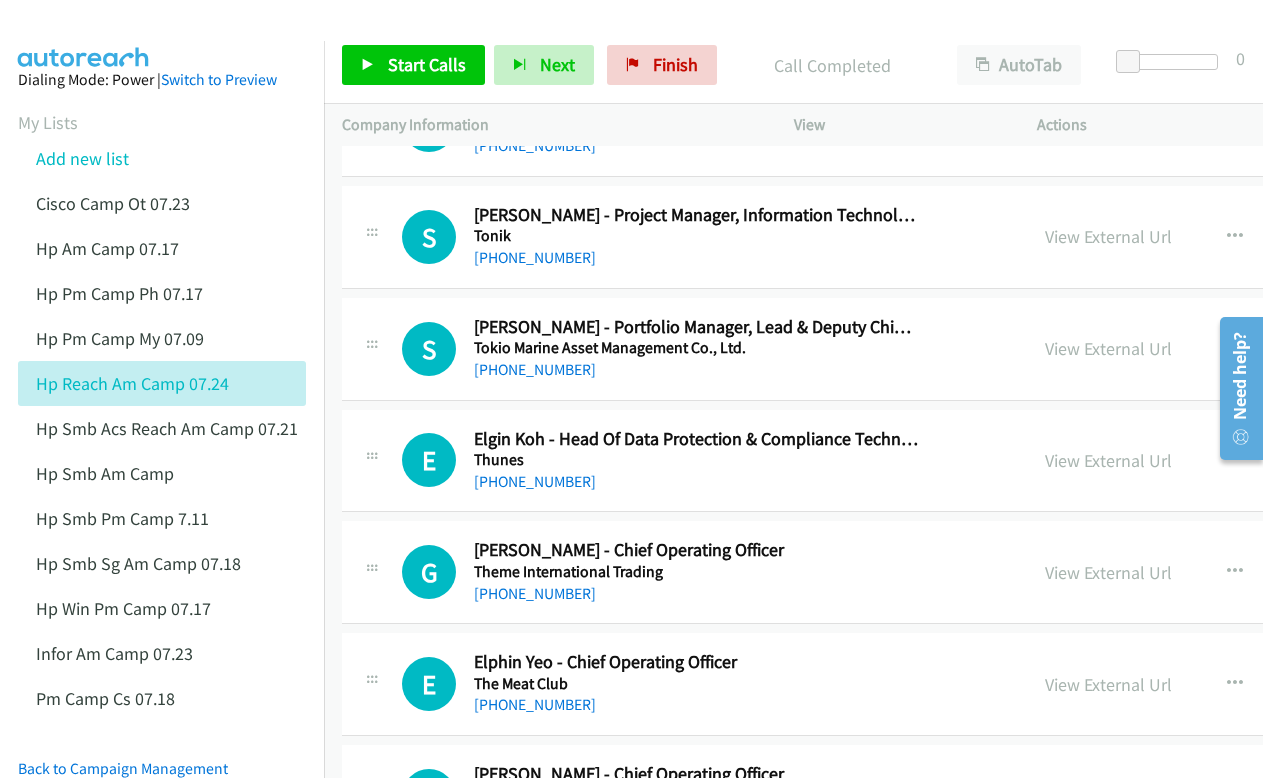 scroll, scrollTop: 4000, scrollLeft: 0, axis: vertical 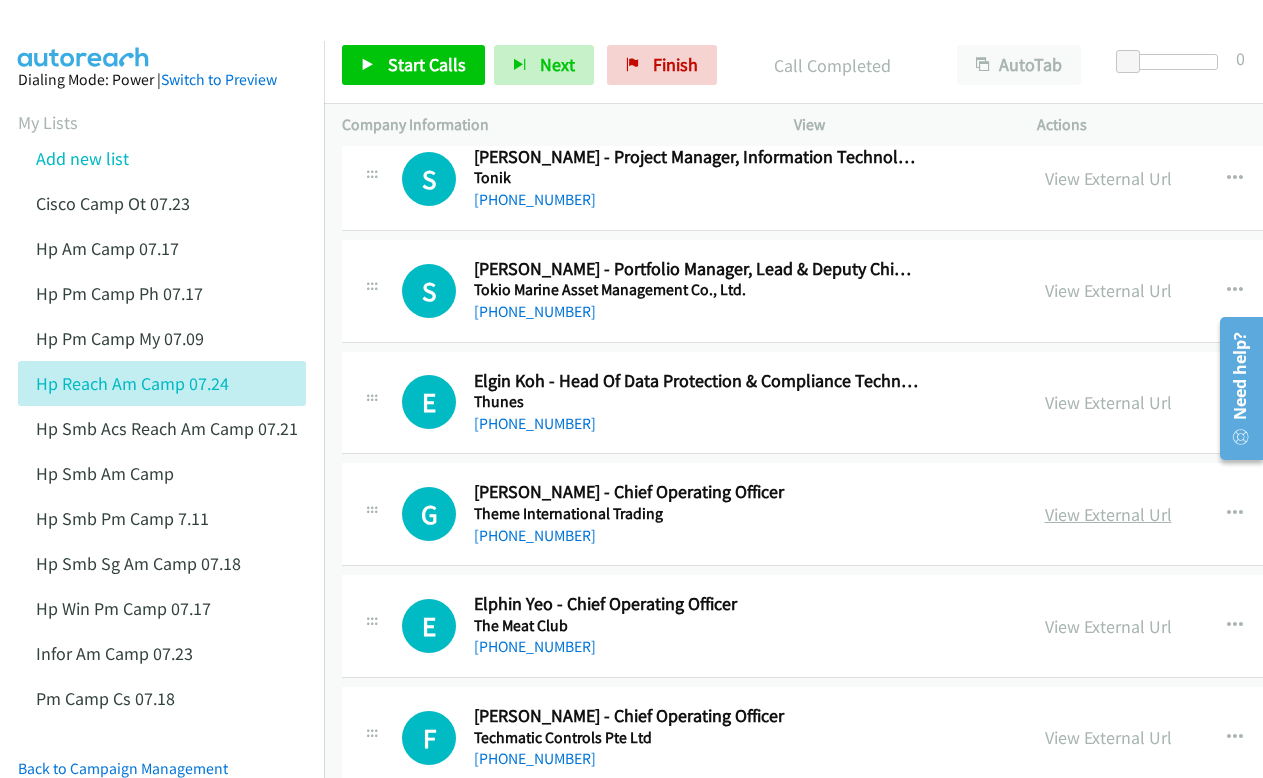 click on "View External Url" at bounding box center (1108, 514) 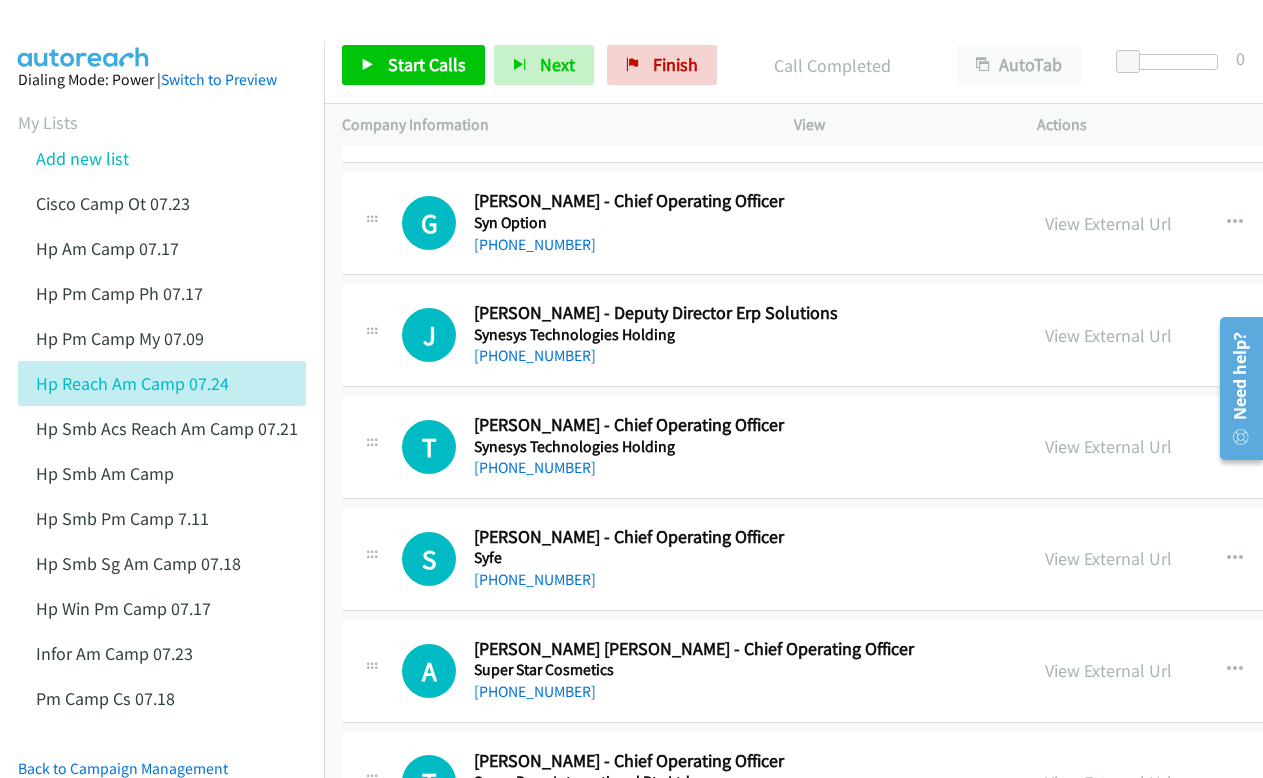 scroll, scrollTop: 4900, scrollLeft: 0, axis: vertical 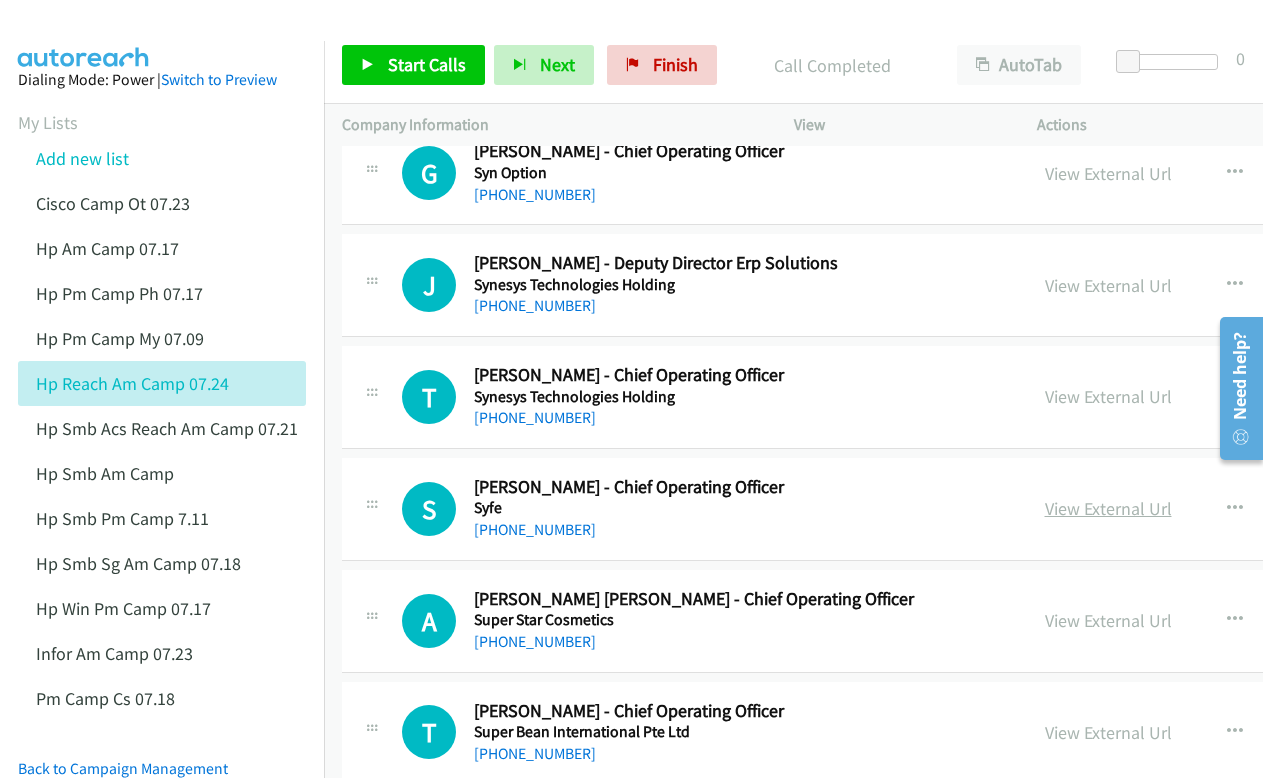 click on "View External Url" at bounding box center (1108, 508) 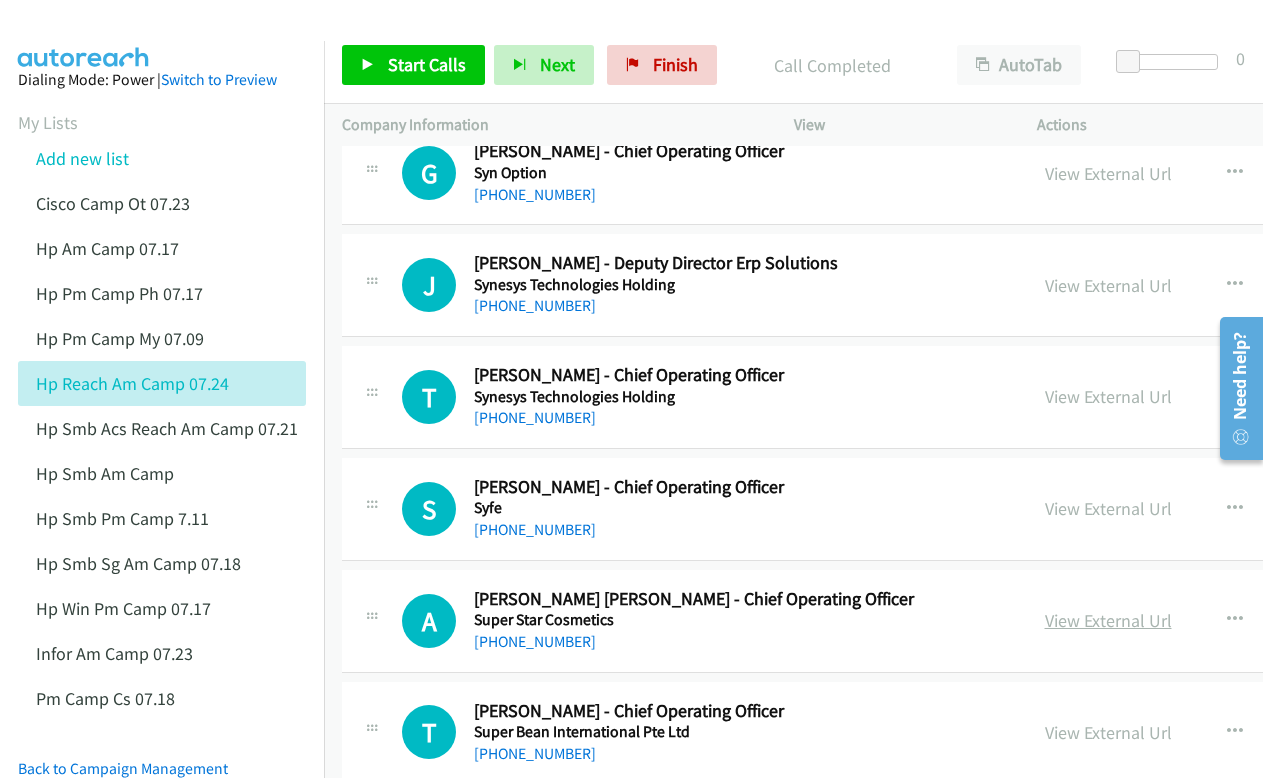 click on "View External Url" at bounding box center (1108, 620) 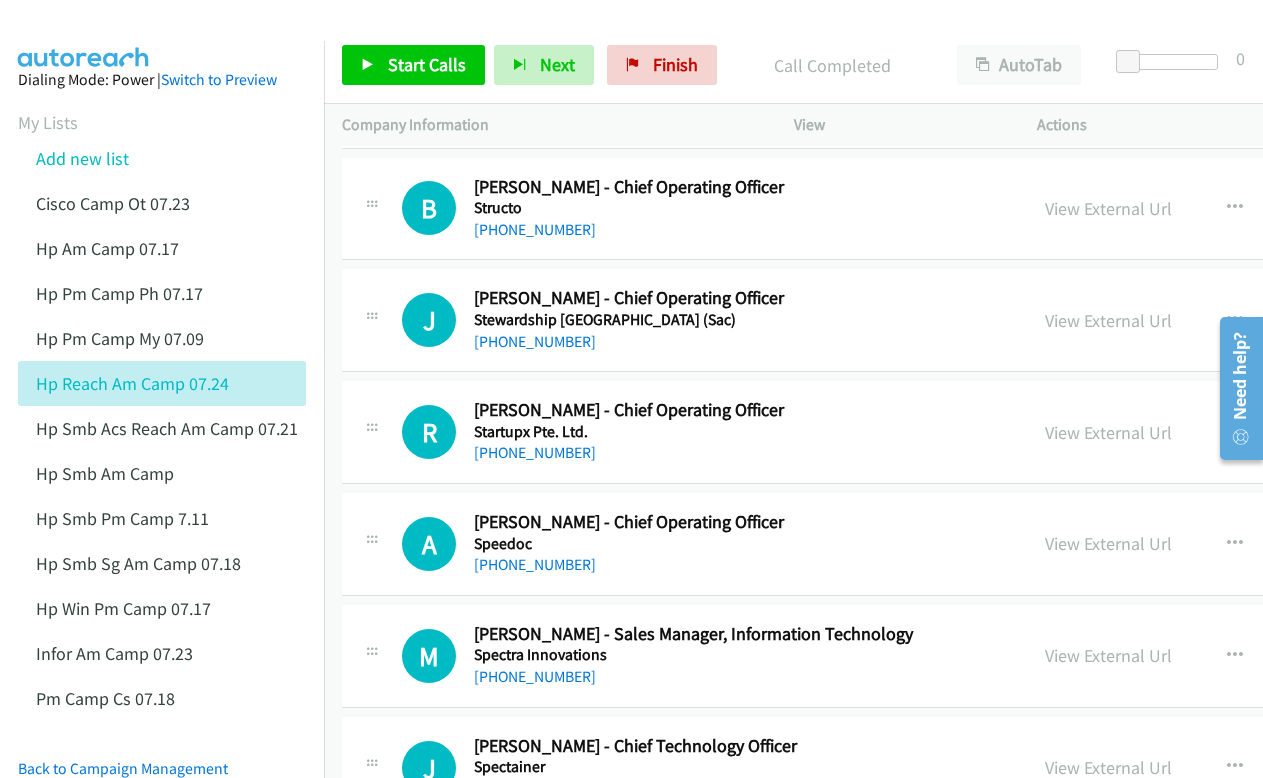scroll, scrollTop: 6000, scrollLeft: 0, axis: vertical 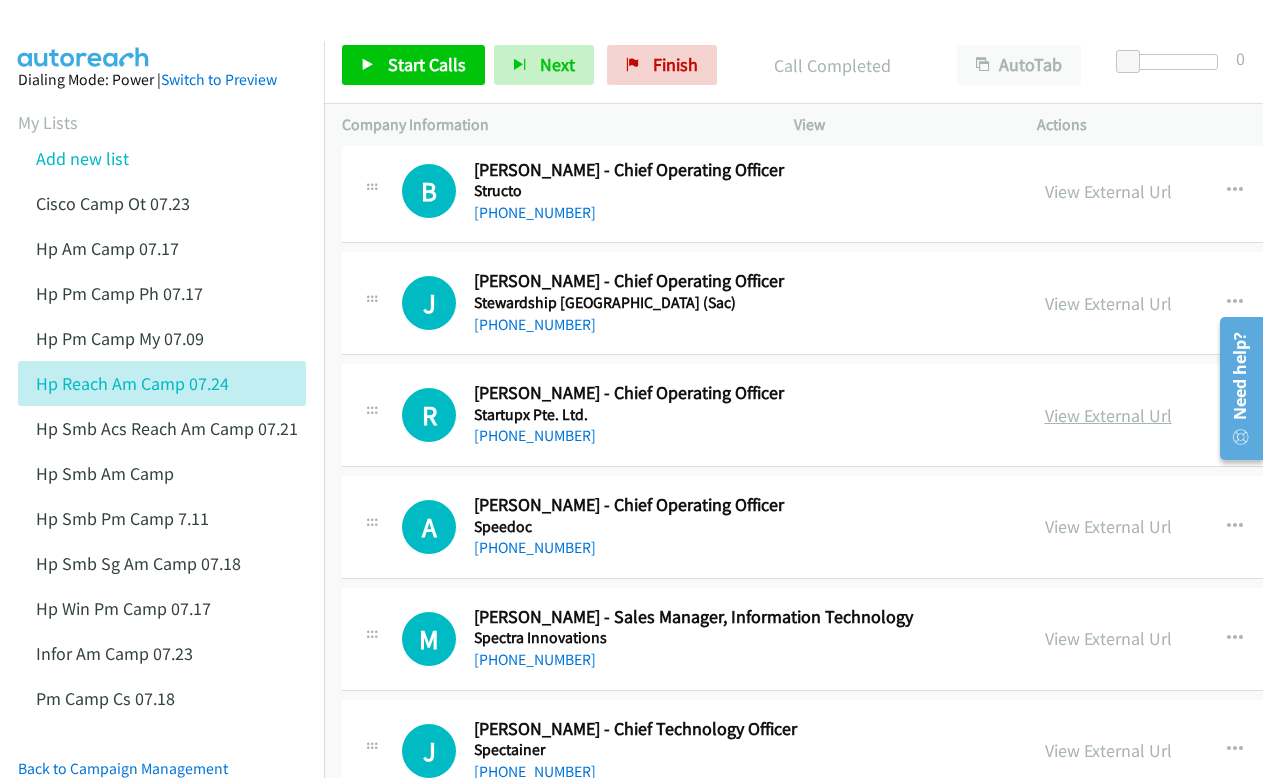 click on "View External Url" at bounding box center [1108, 415] 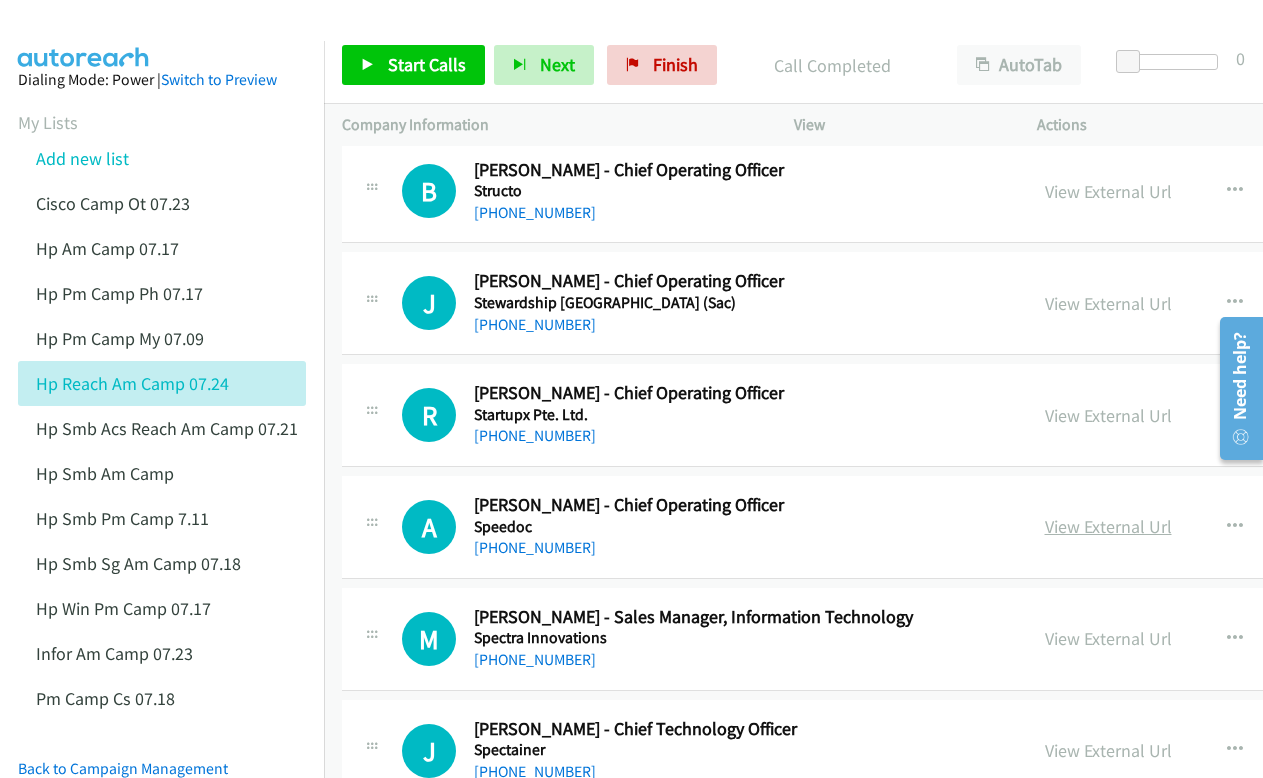 click on "View External Url" at bounding box center [1108, 526] 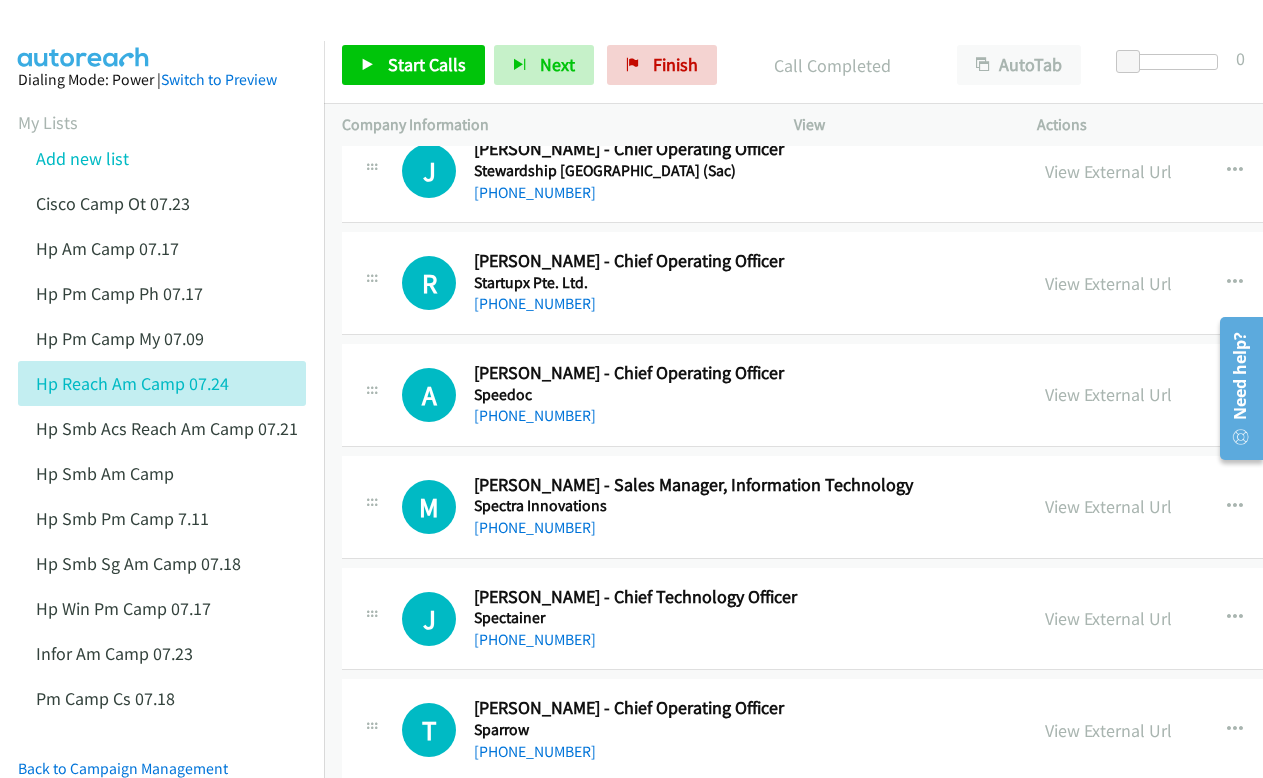 scroll, scrollTop: 6200, scrollLeft: 0, axis: vertical 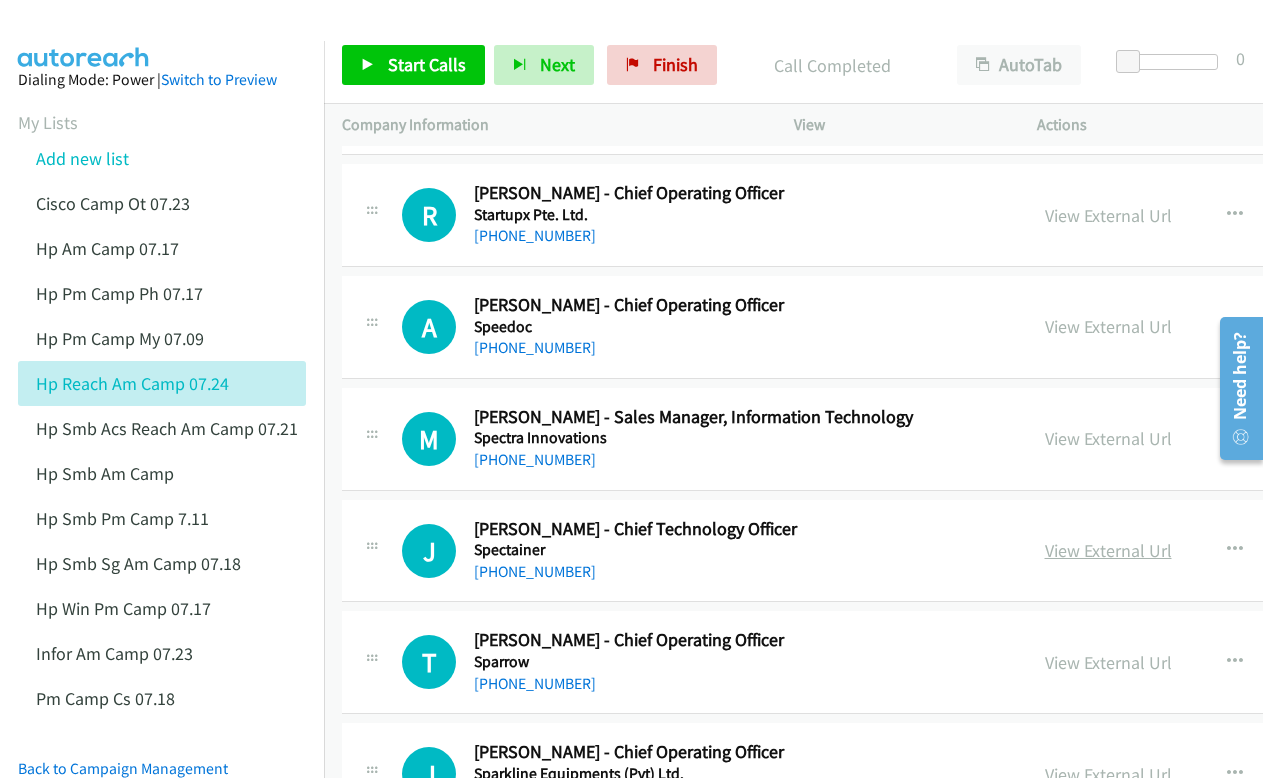 click on "View External Url" at bounding box center [1108, 550] 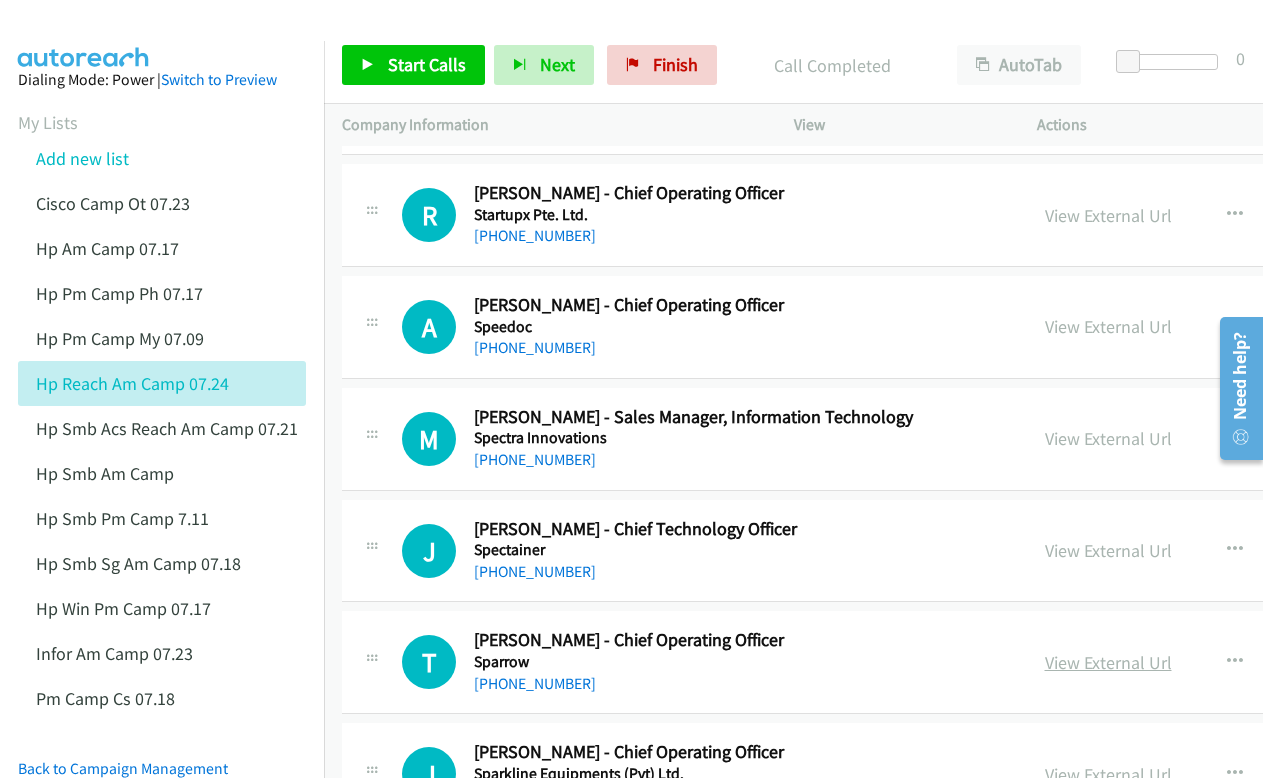 click on "View External Url" at bounding box center [1108, 662] 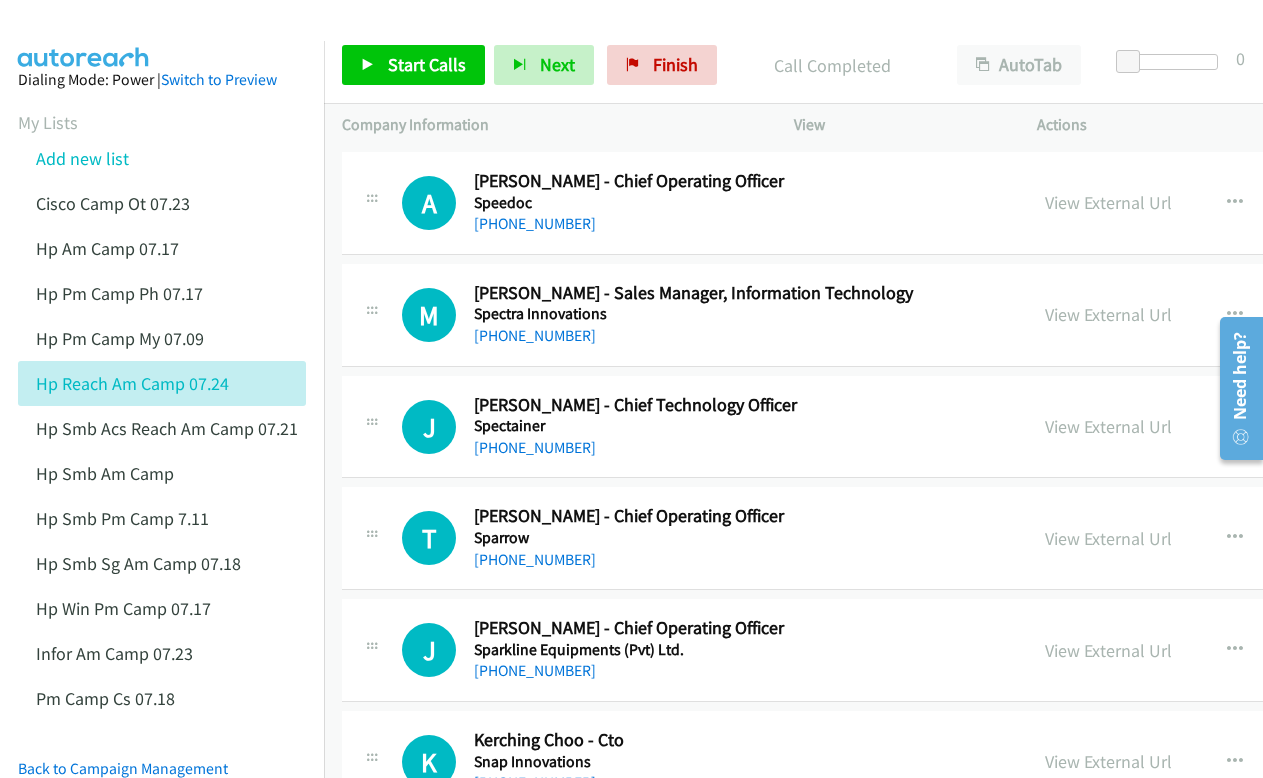 scroll, scrollTop: 6400, scrollLeft: 0, axis: vertical 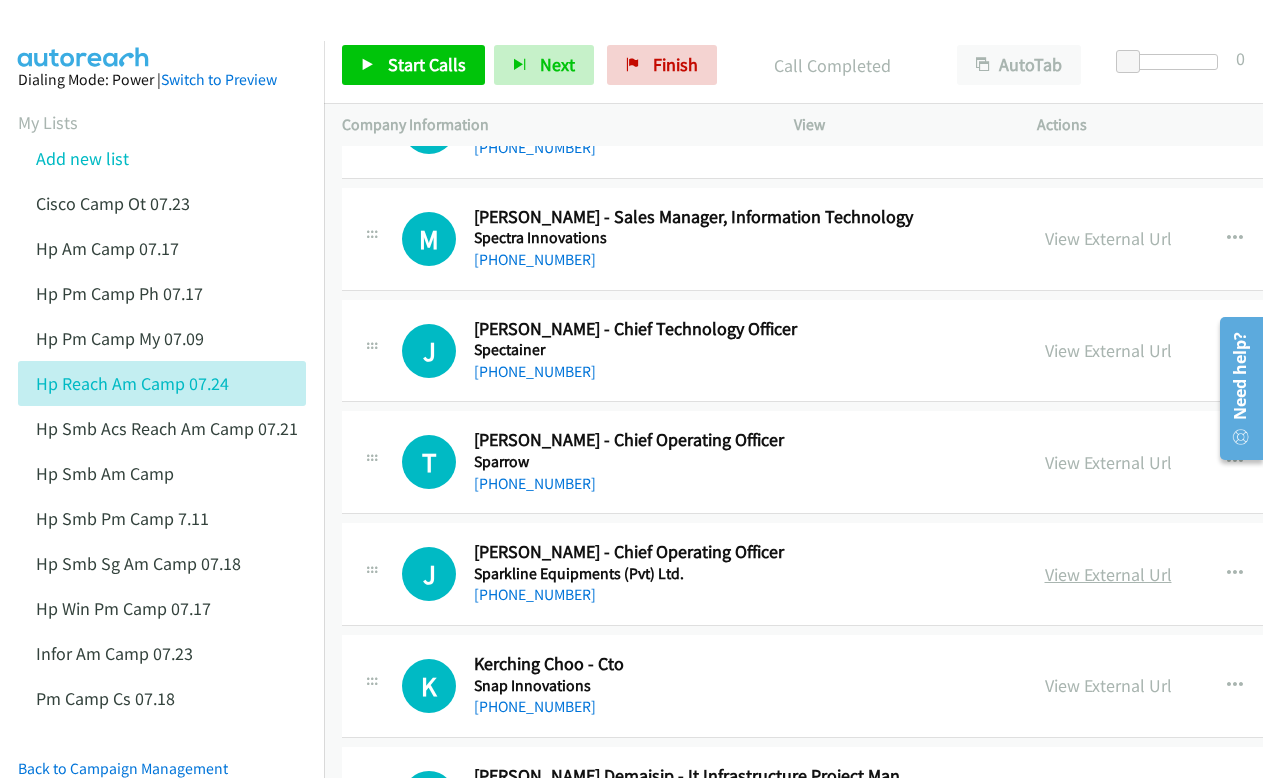 click on "View External Url" at bounding box center (1108, 574) 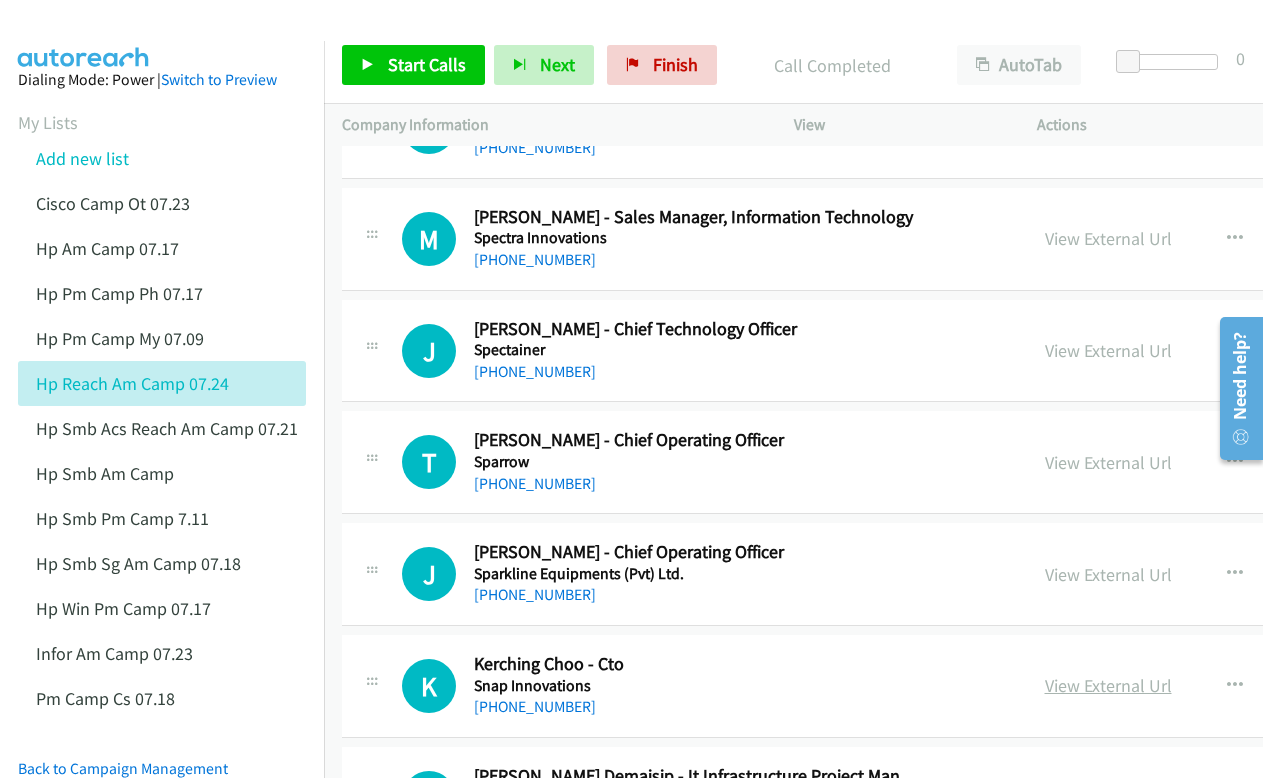click on "View External Url" at bounding box center (1108, 685) 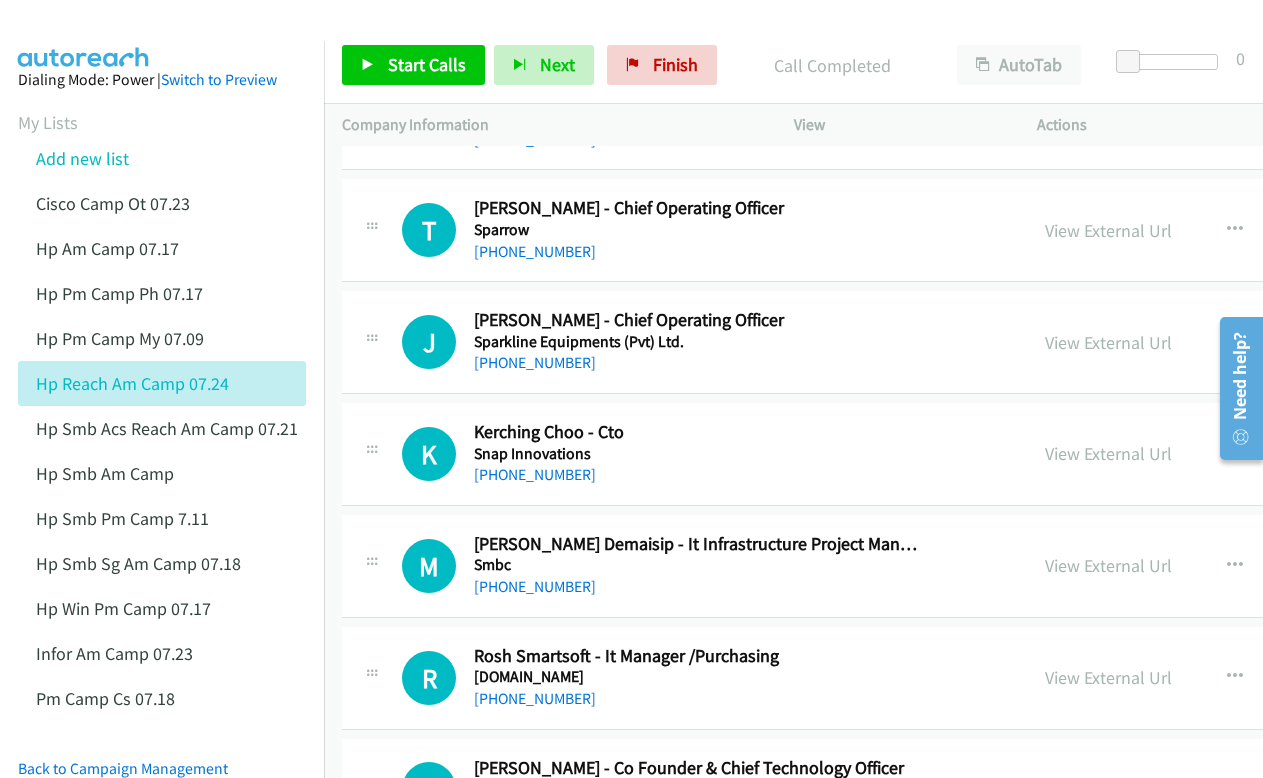 scroll, scrollTop: 6800, scrollLeft: 0, axis: vertical 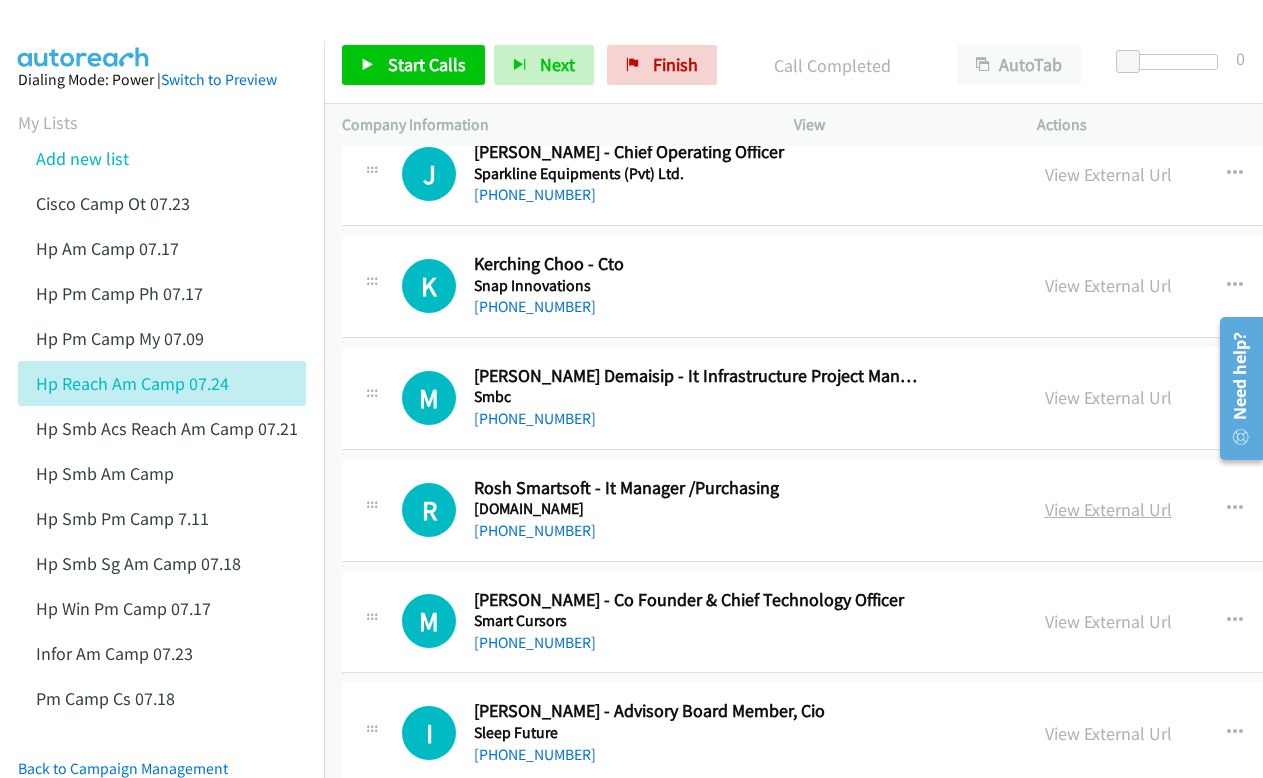 click on "View External Url" at bounding box center [1108, 509] 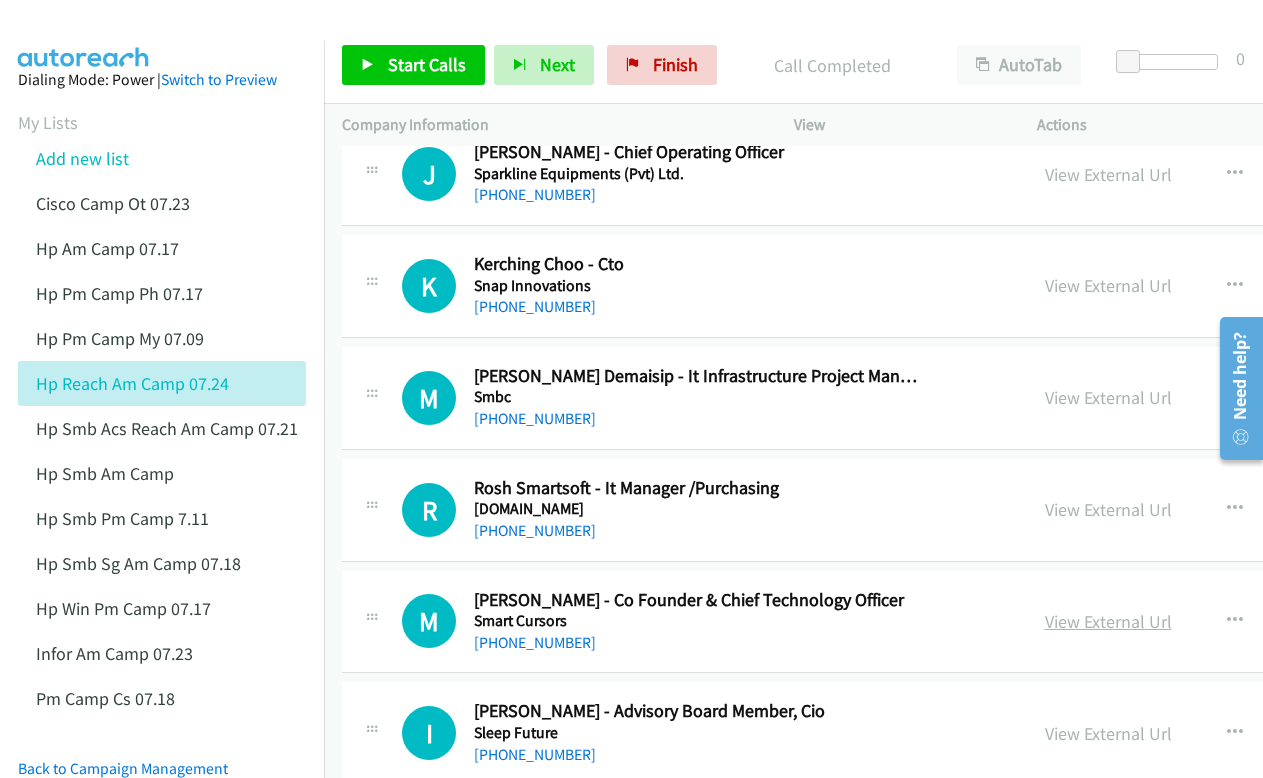 click on "View External Url" at bounding box center [1108, 621] 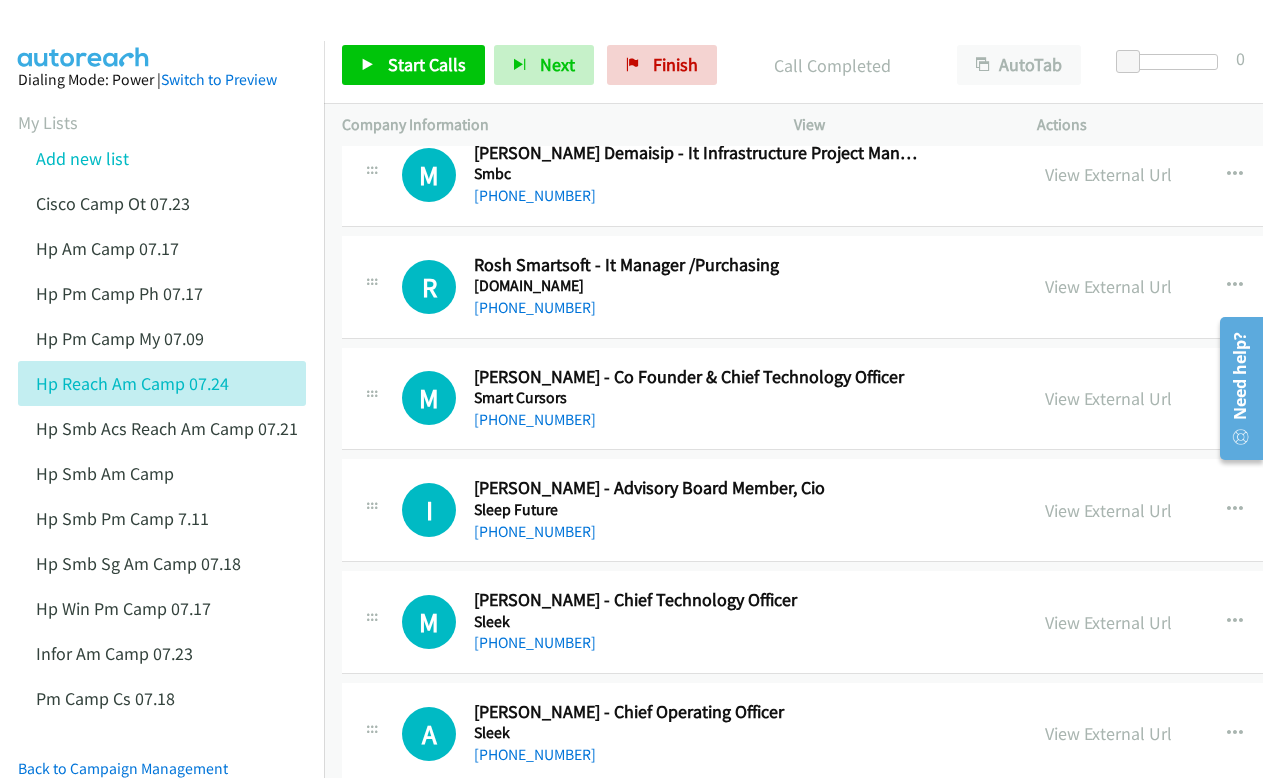 scroll, scrollTop: 7100, scrollLeft: 0, axis: vertical 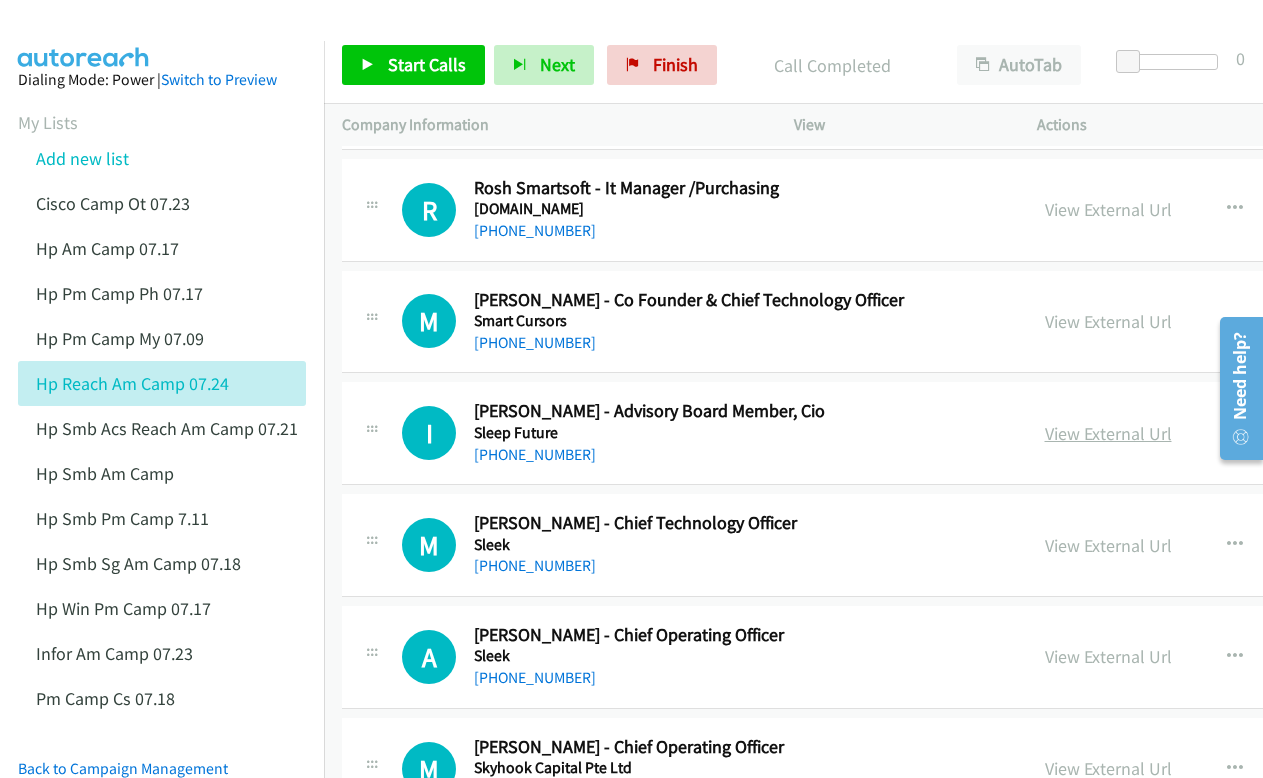 click on "View External Url" at bounding box center (1108, 433) 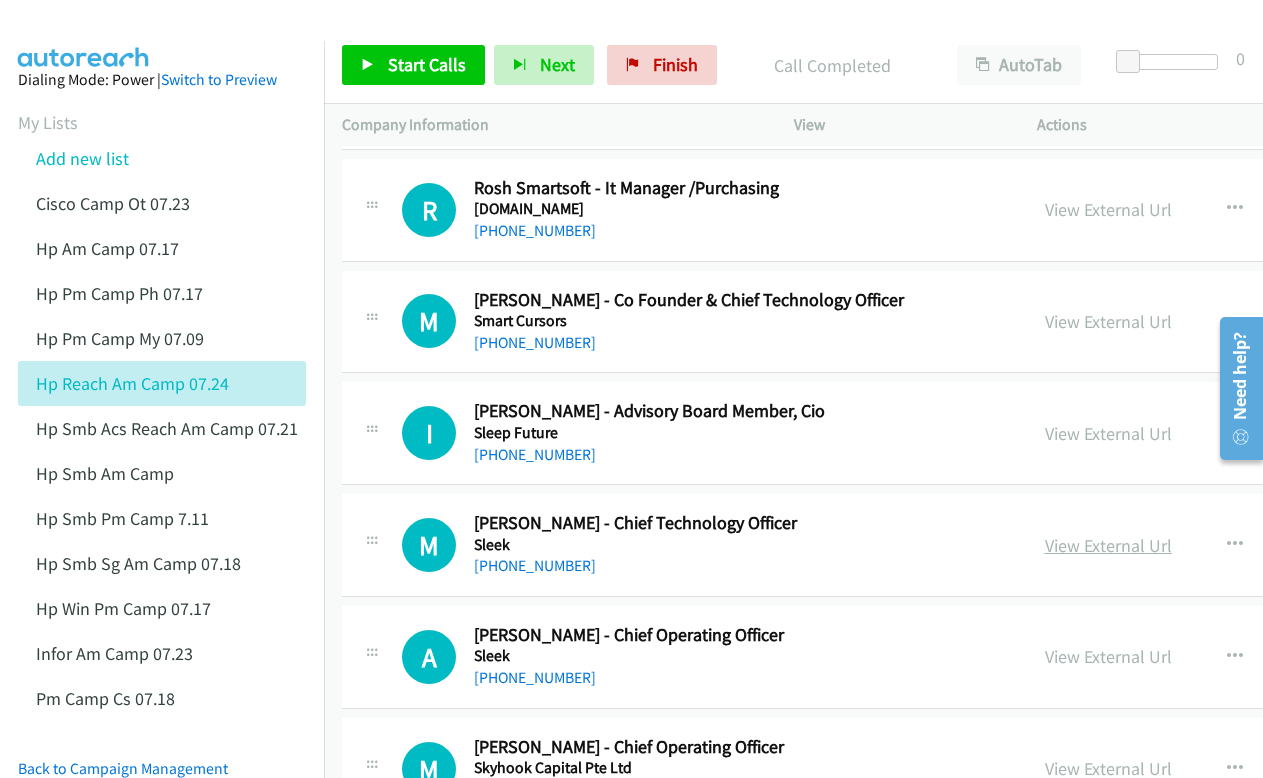 click on "View External Url" at bounding box center (1108, 545) 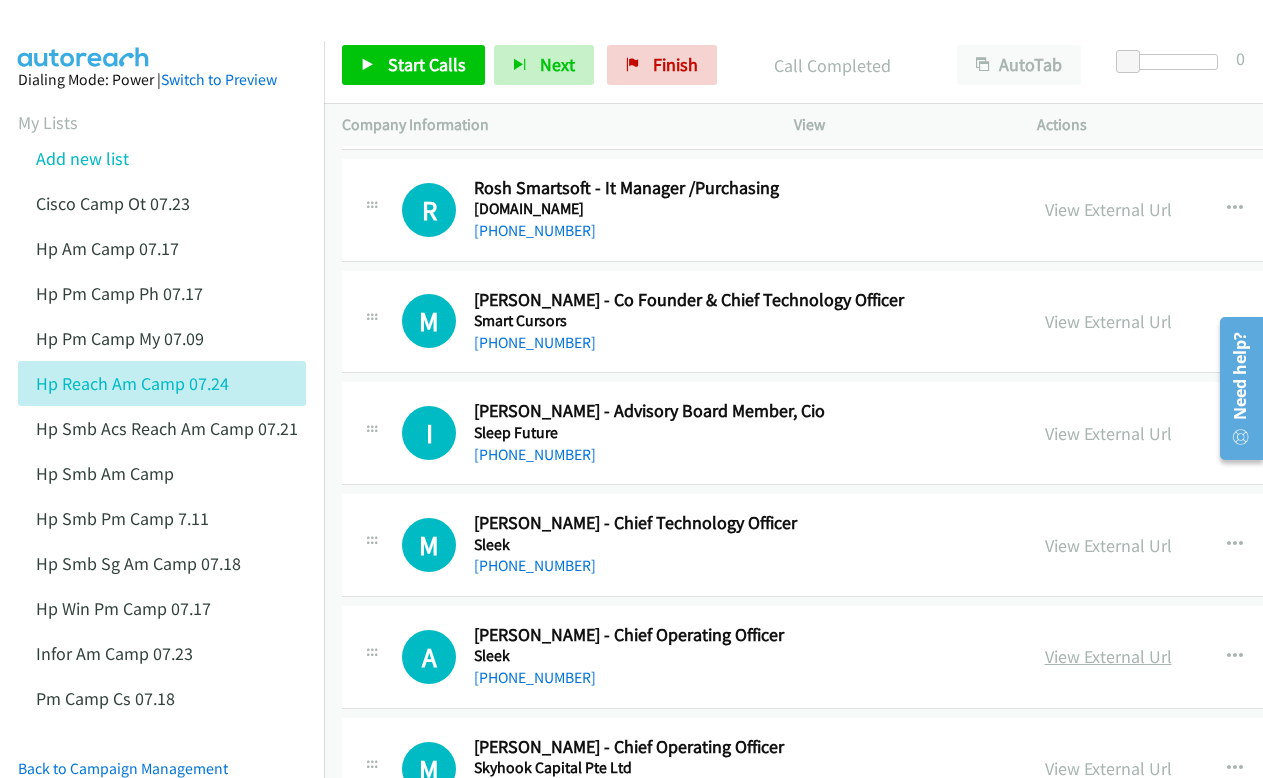 click on "View External Url" at bounding box center [1108, 656] 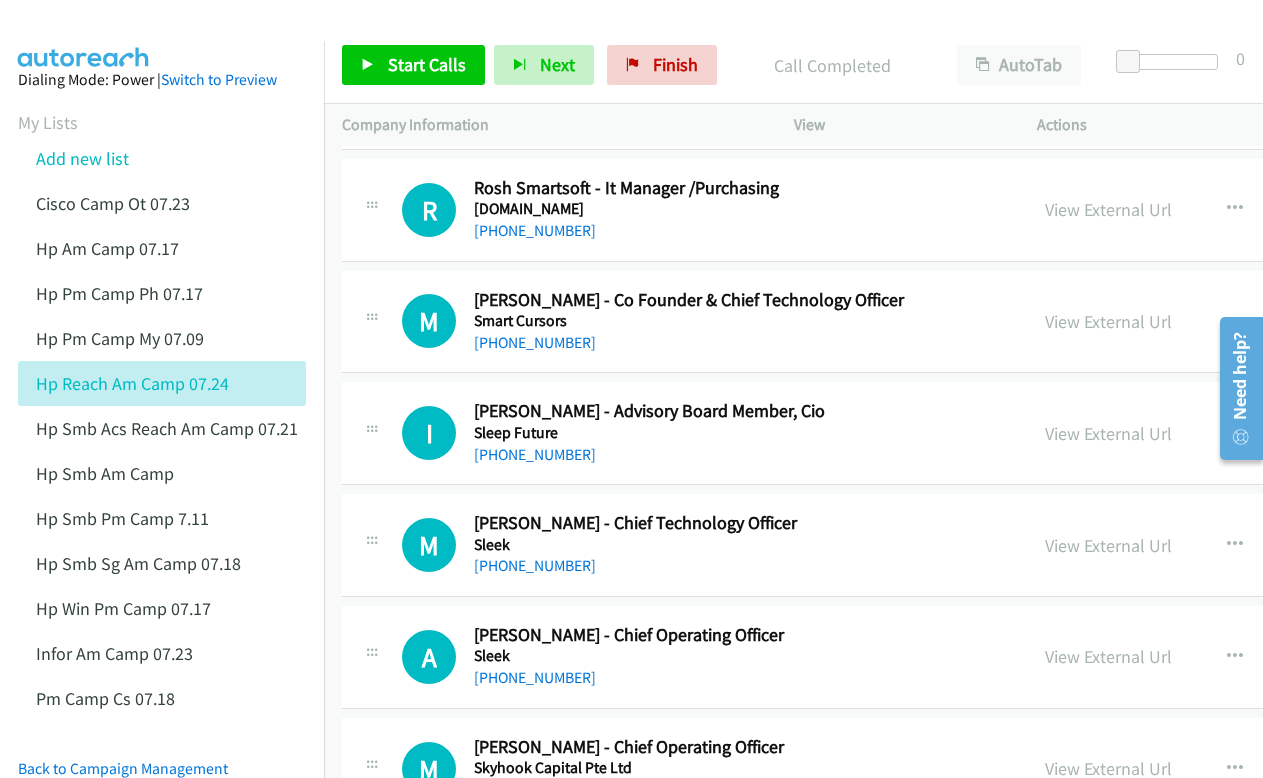 scroll, scrollTop: 7200, scrollLeft: 0, axis: vertical 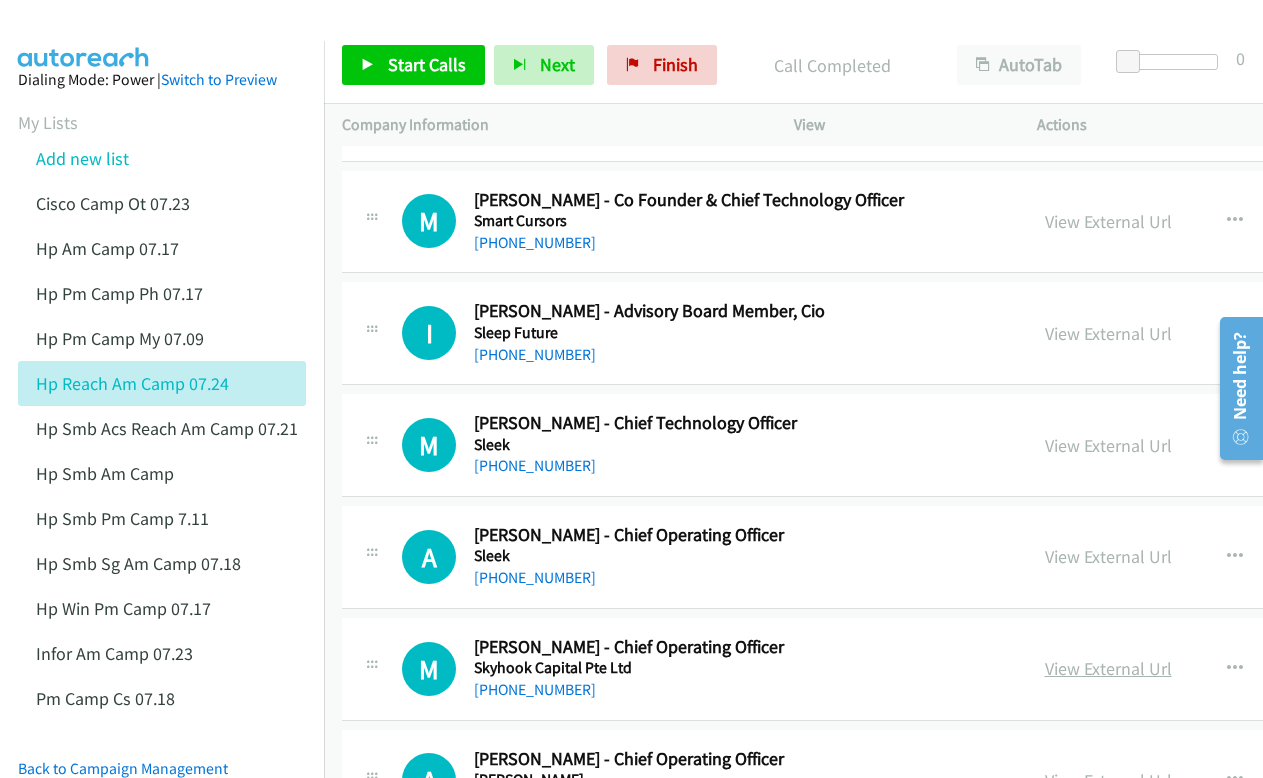 click on "View External Url" at bounding box center [1108, 668] 